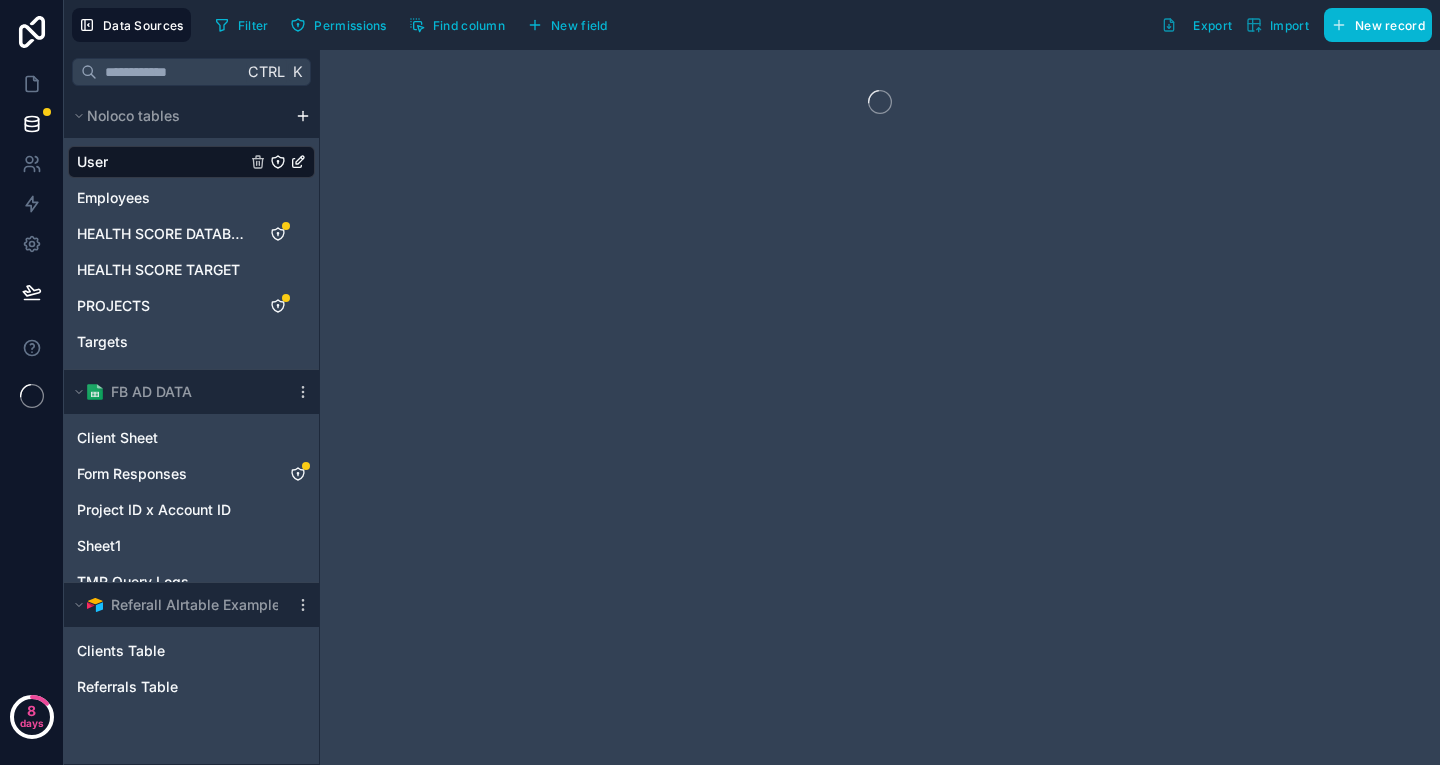 scroll, scrollTop: 0, scrollLeft: 0, axis: both 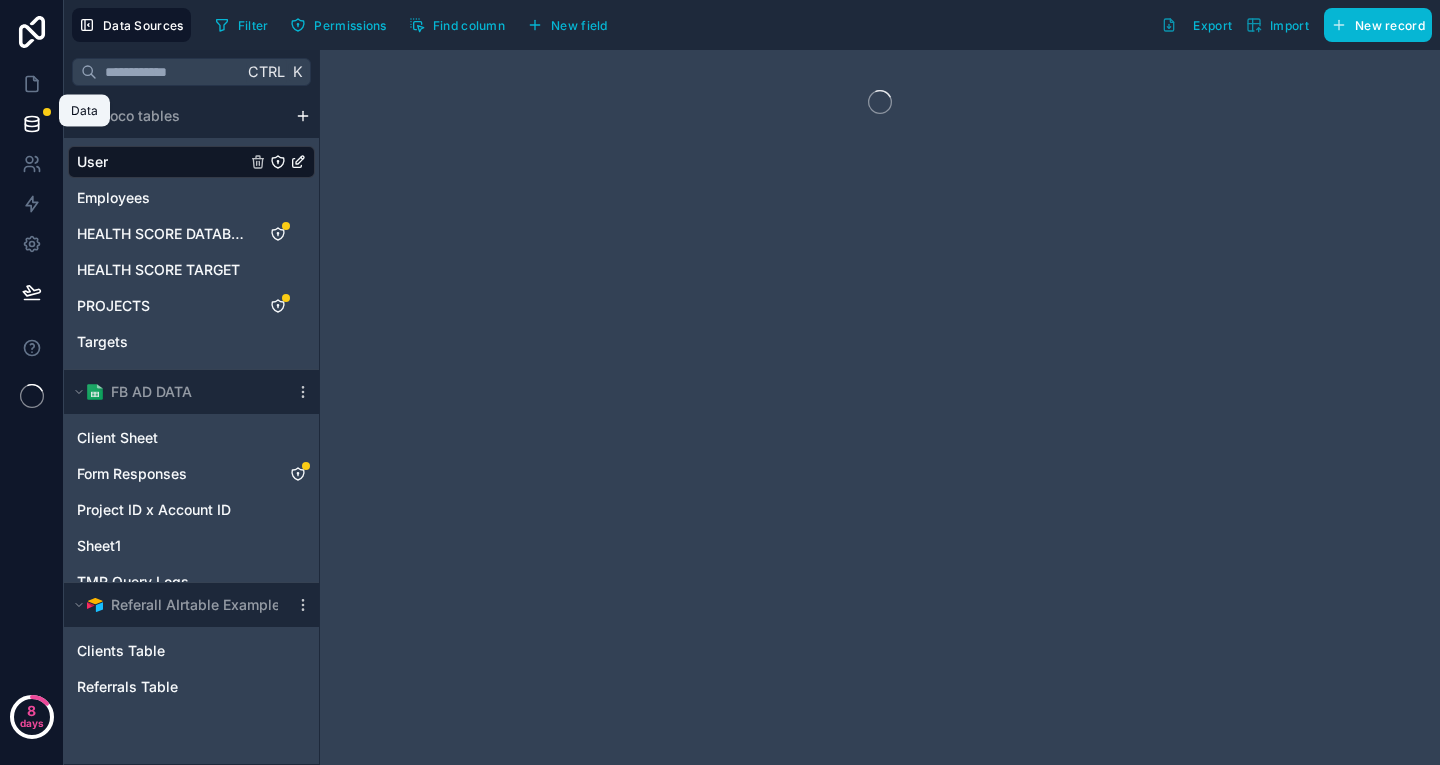 click 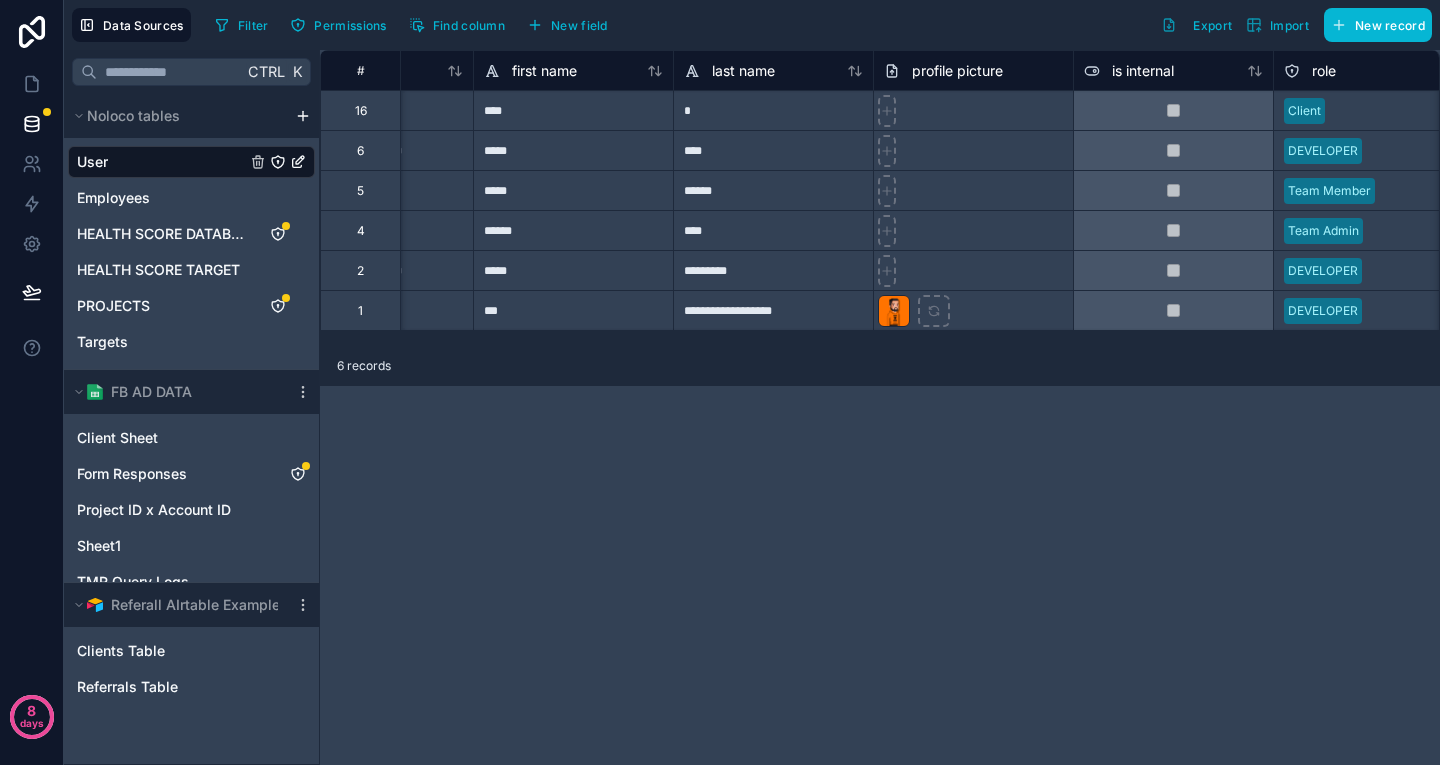 scroll, scrollTop: 0, scrollLeft: 0, axis: both 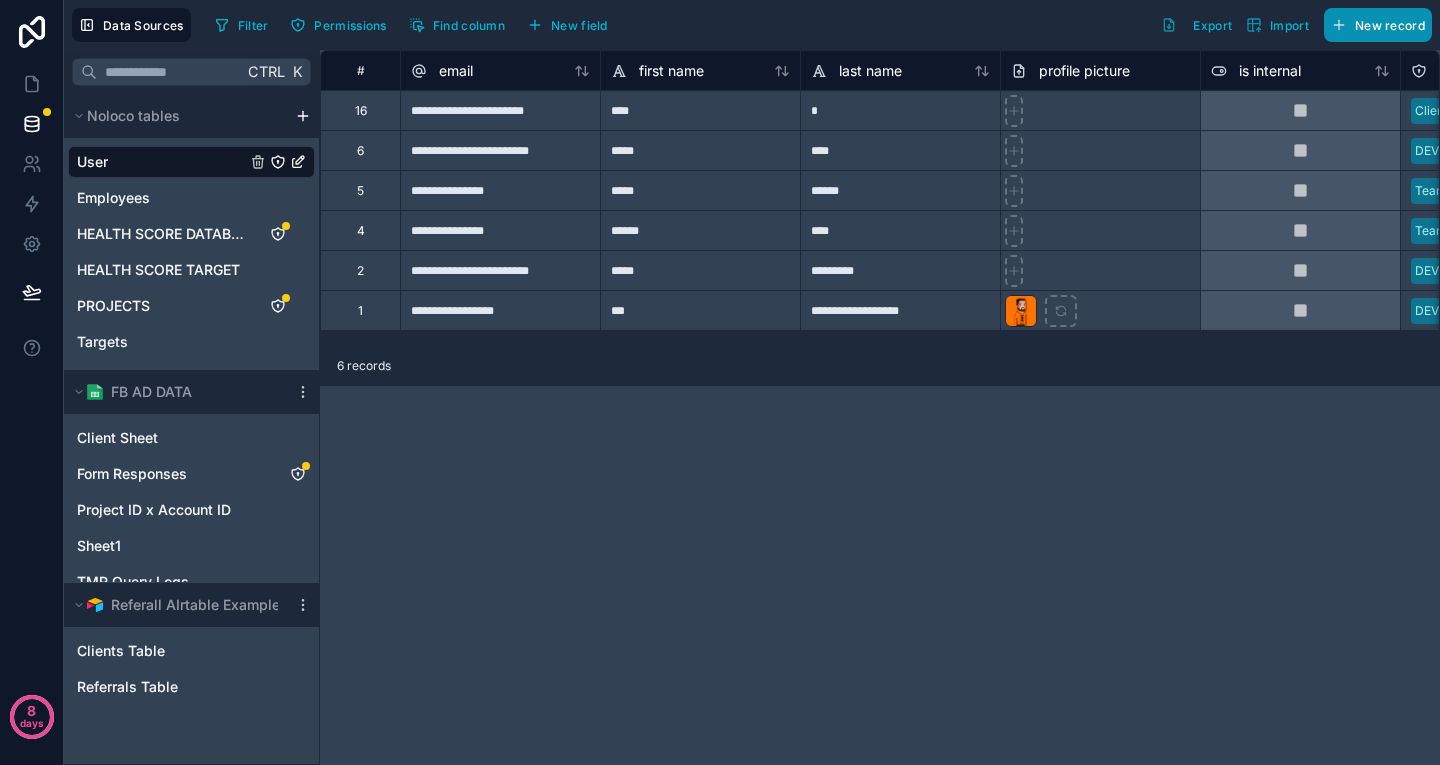 click on "New record" at bounding box center (1378, 25) 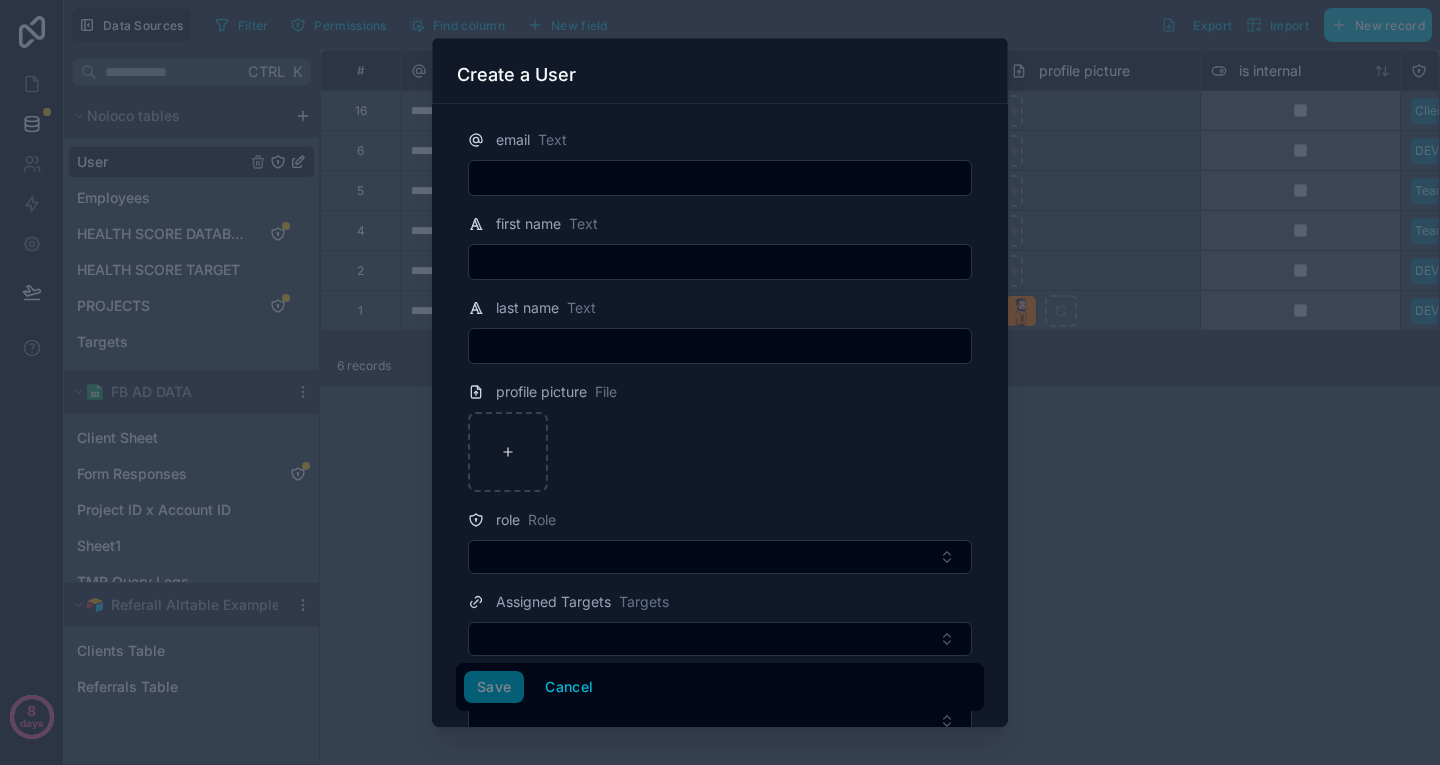 click at bounding box center [720, 178] 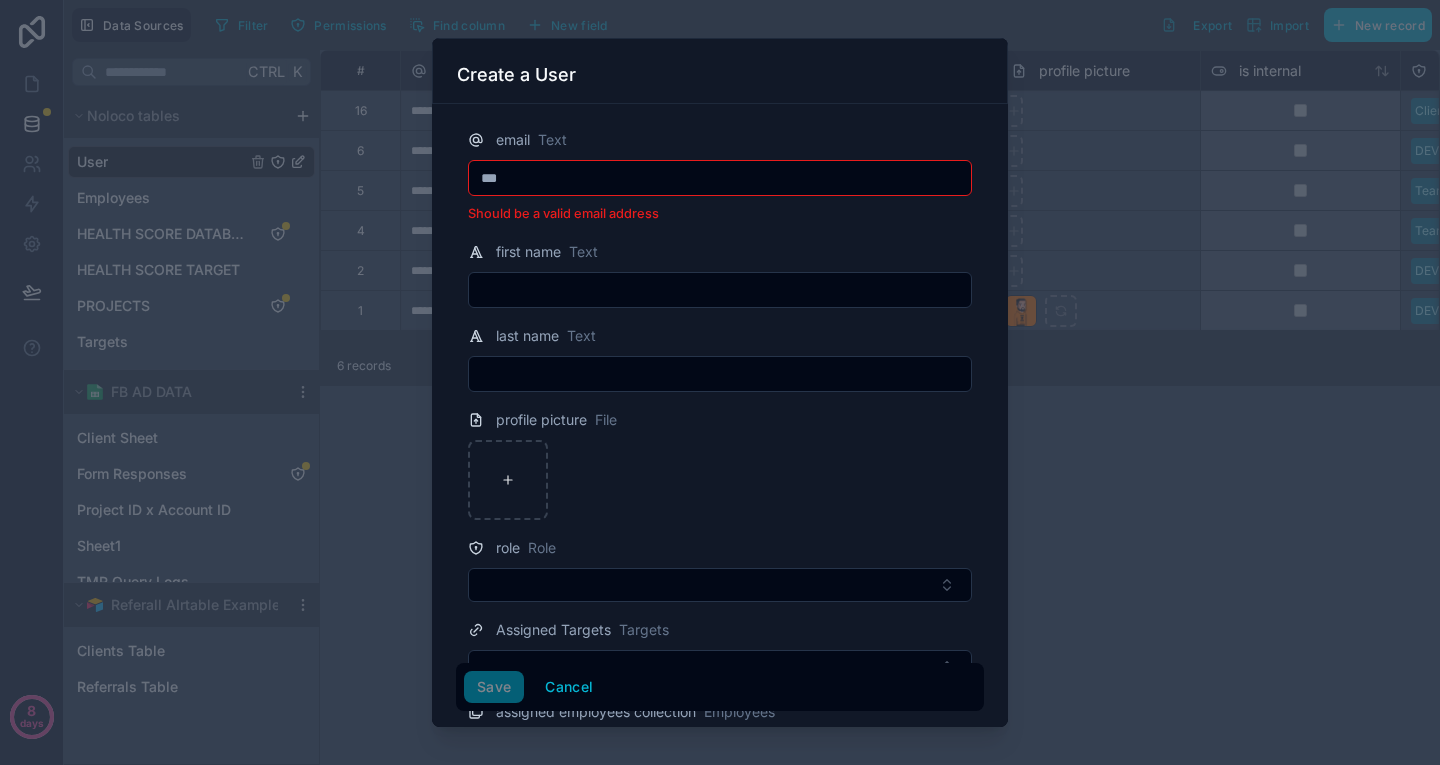 type on "**********" 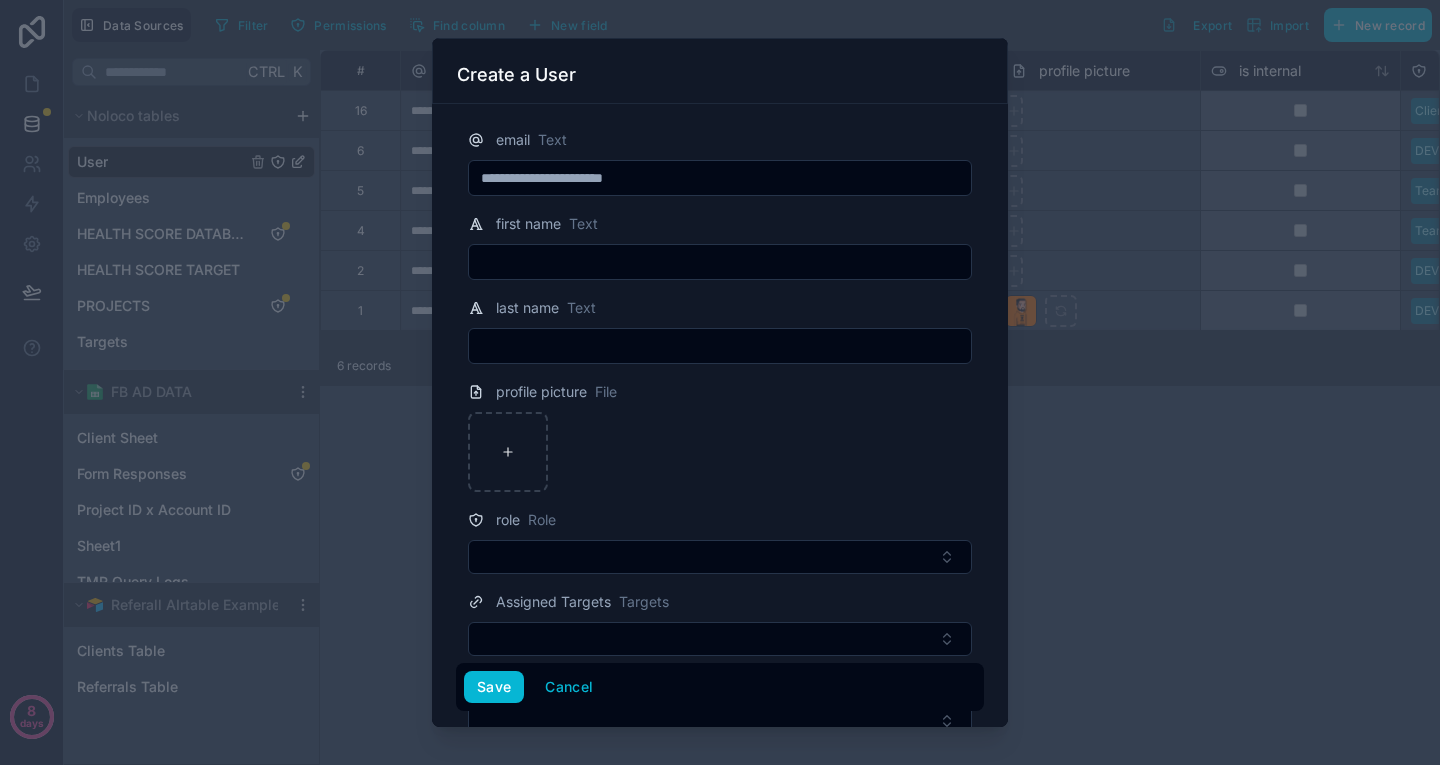 click at bounding box center (720, 262) 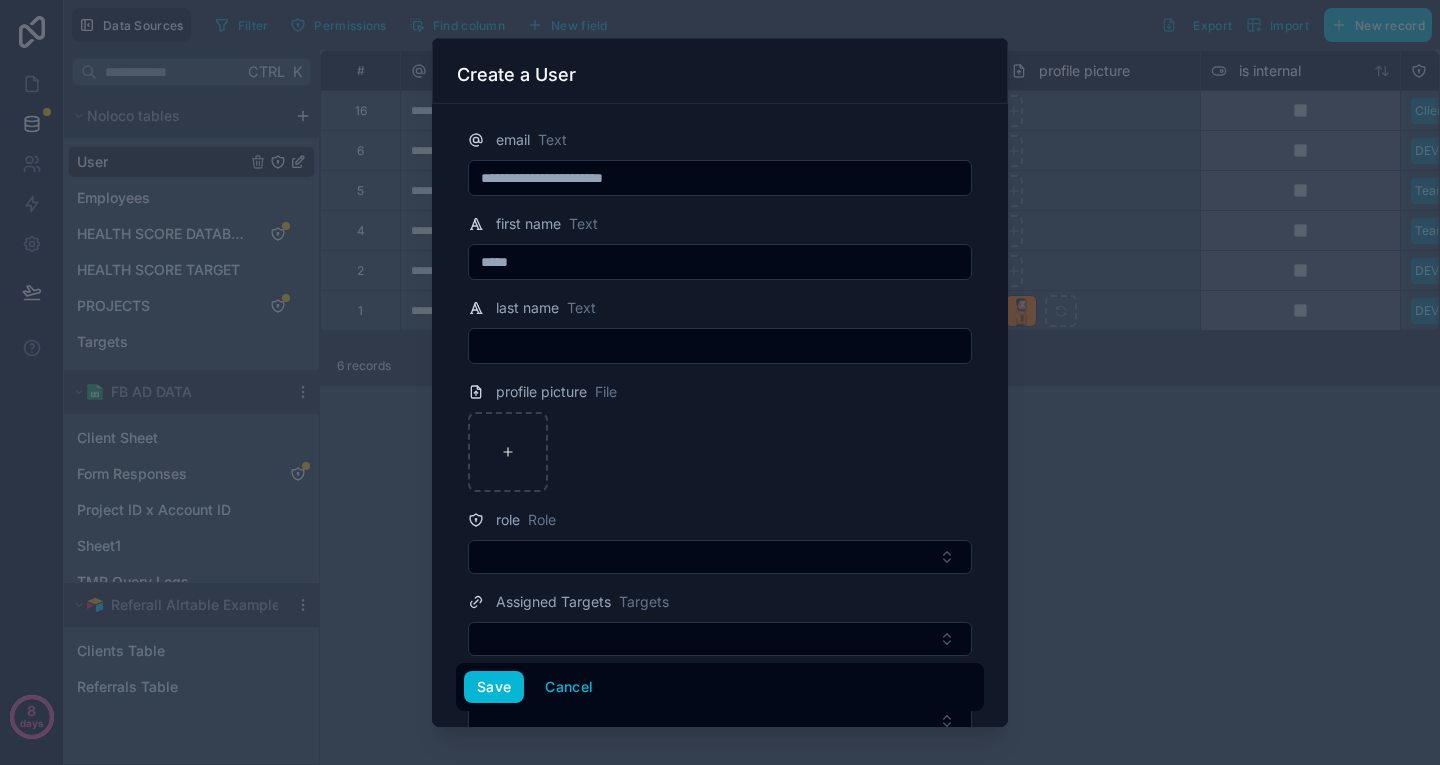 type on "*****" 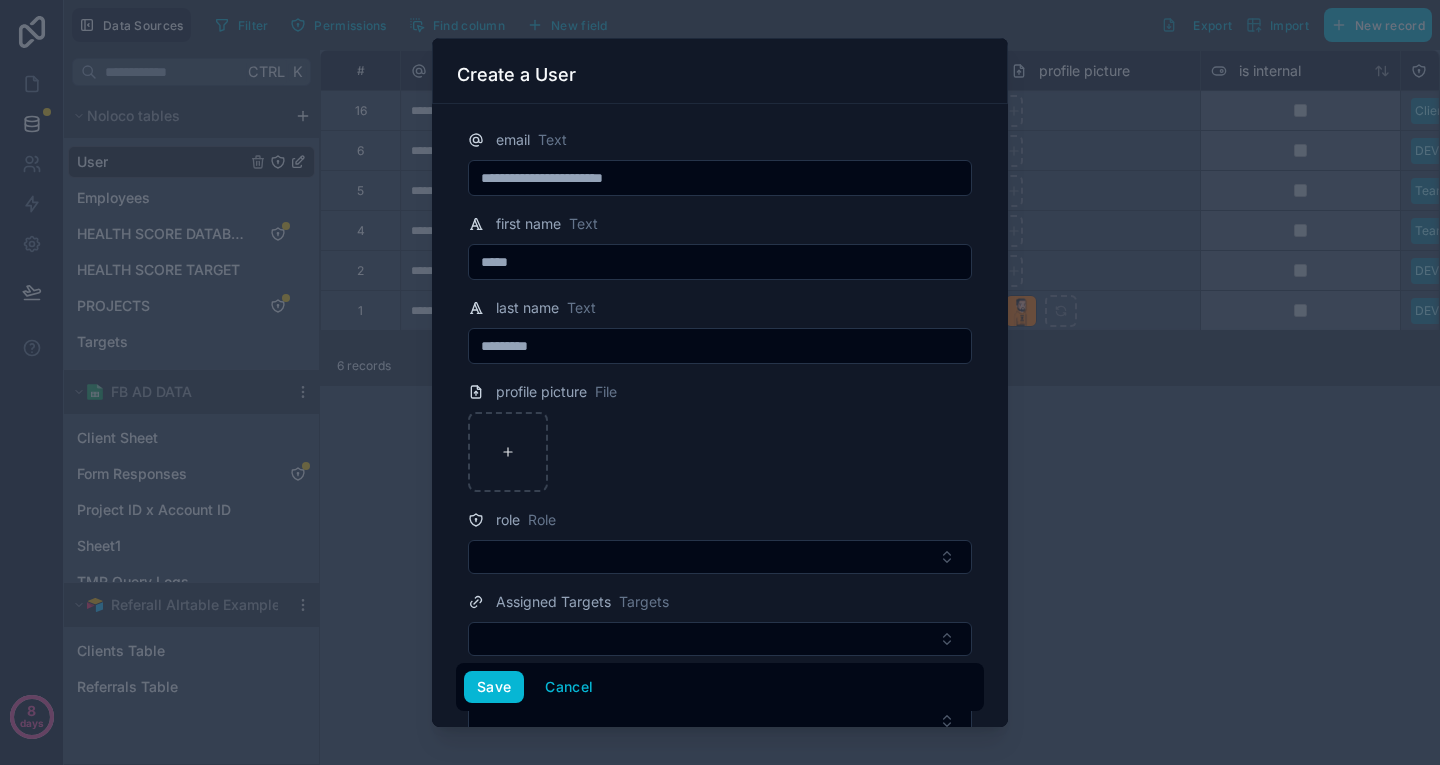 type on "*********" 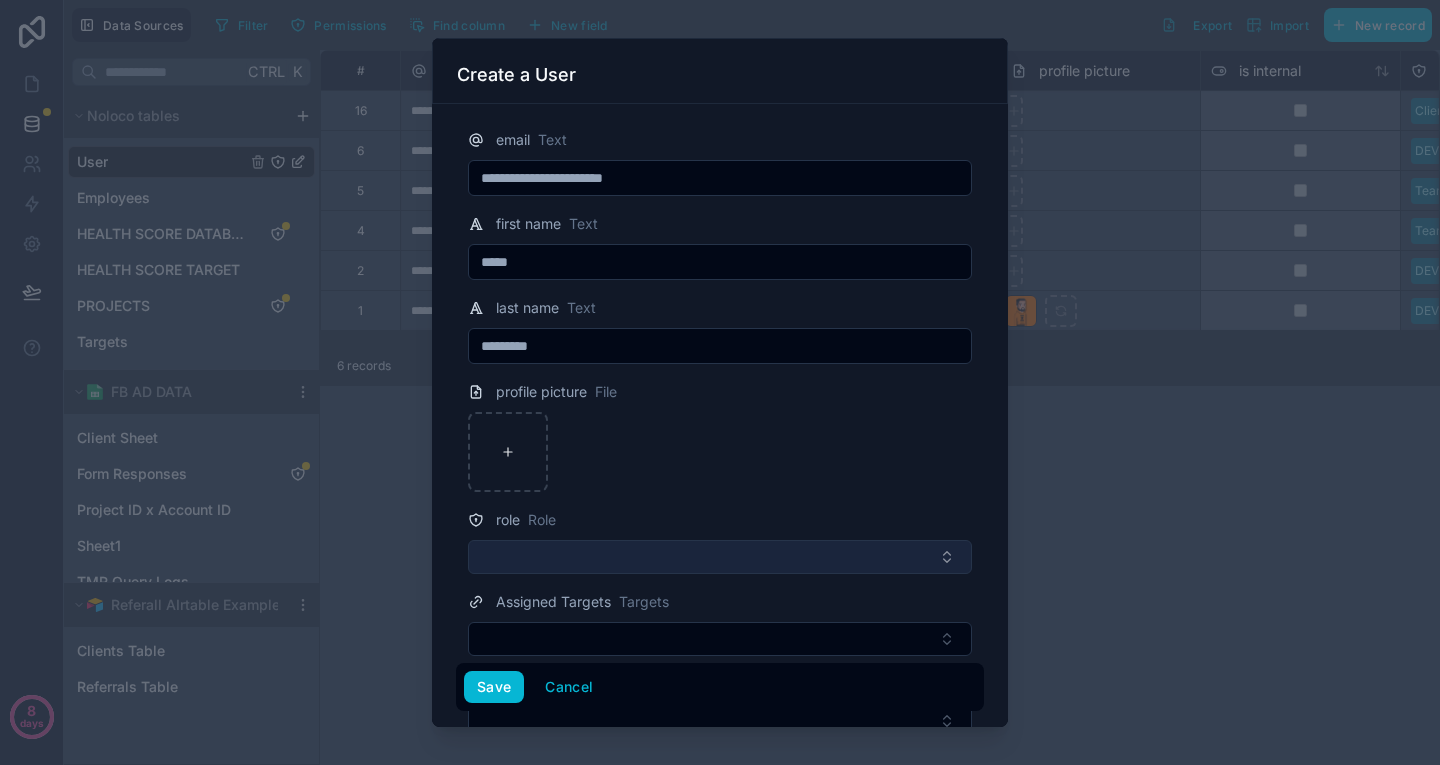 click at bounding box center (720, 557) 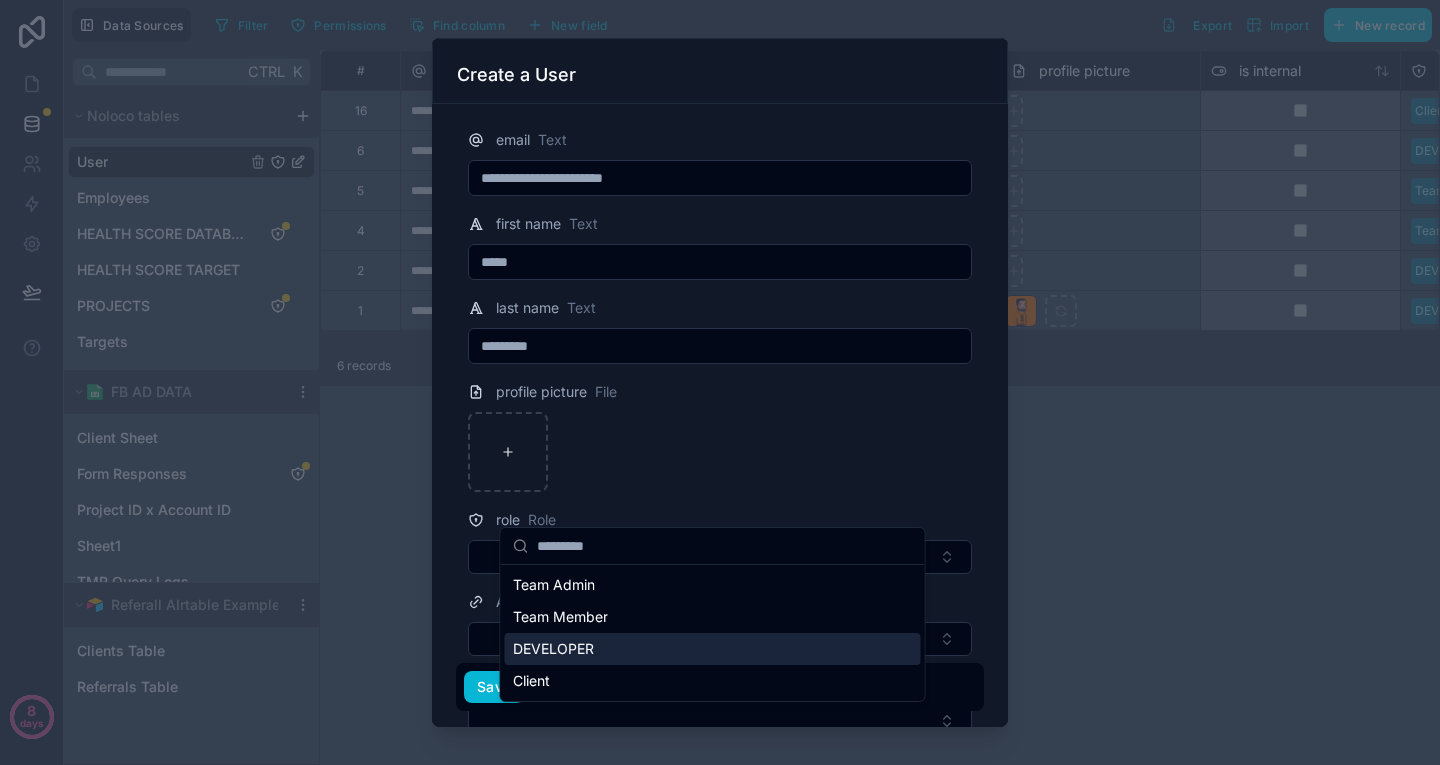 click on "DEVELOPER" at bounding box center [713, 649] 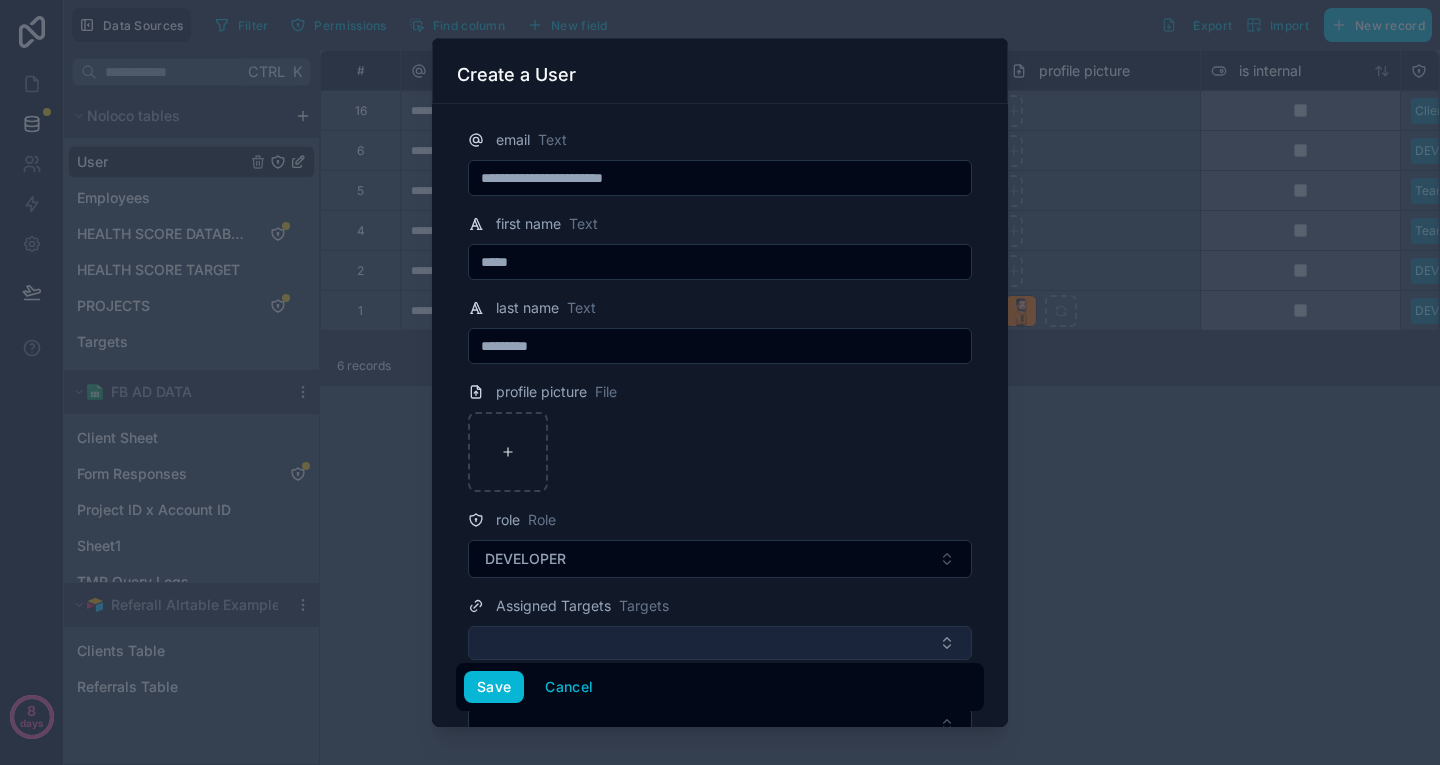 scroll, scrollTop: 19, scrollLeft: 0, axis: vertical 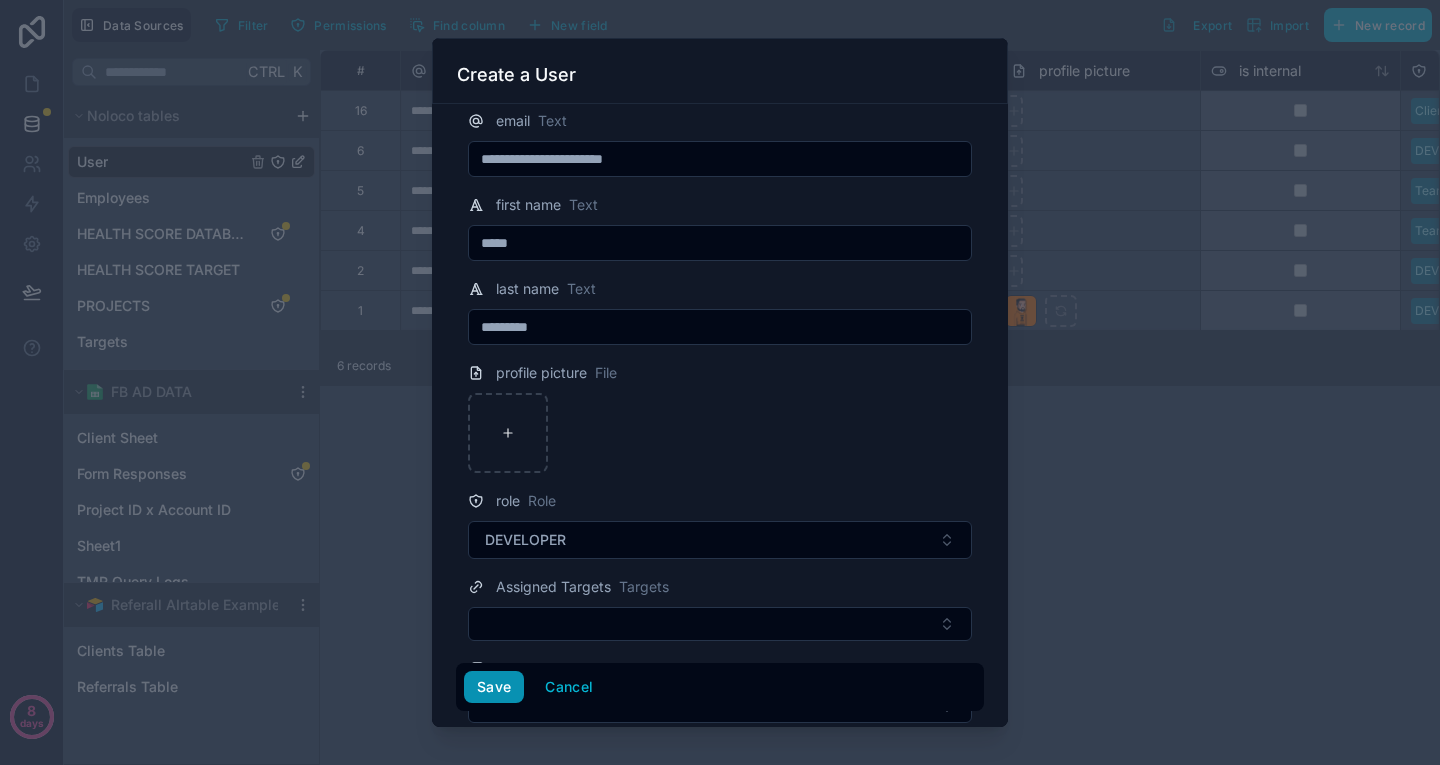 click on "Save" at bounding box center [494, 687] 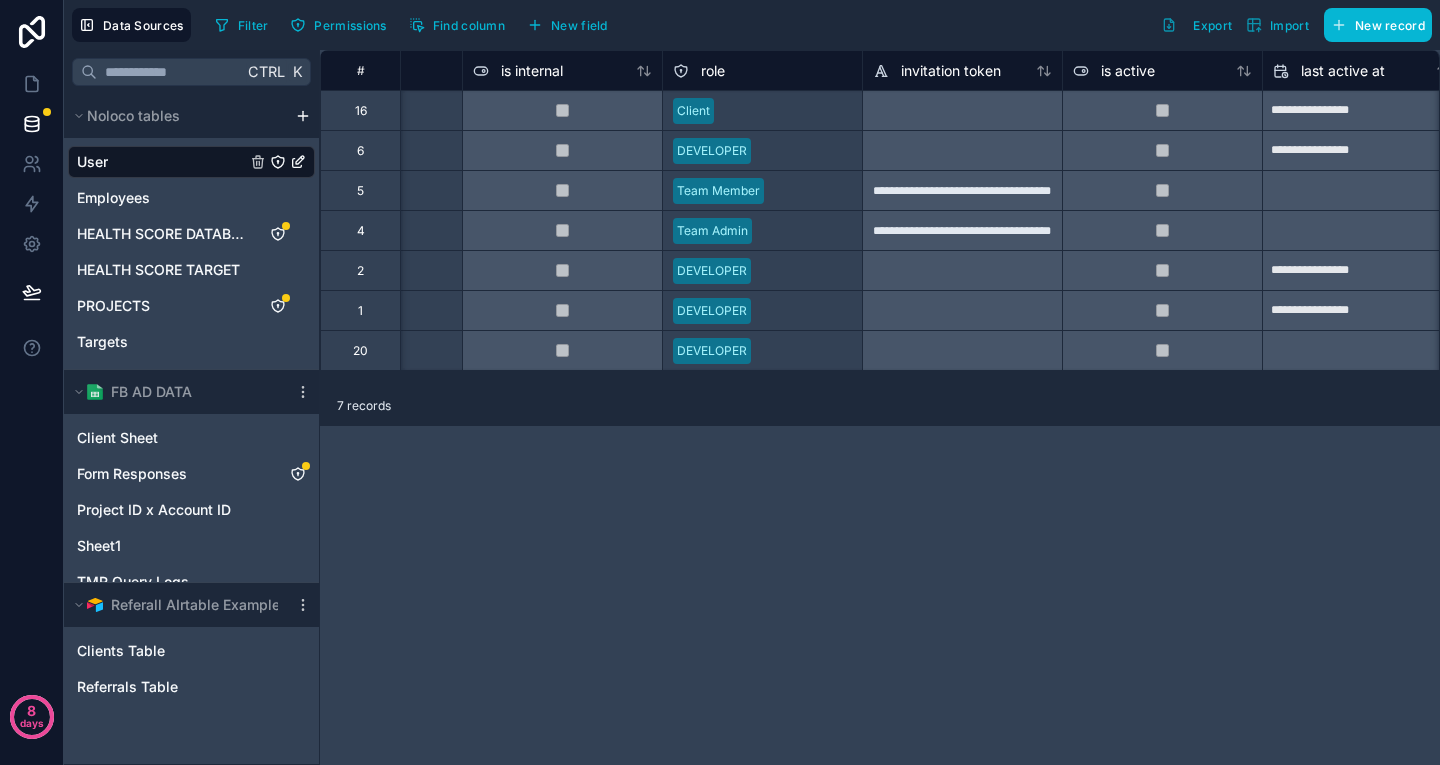 scroll, scrollTop: 0, scrollLeft: 739, axis: horizontal 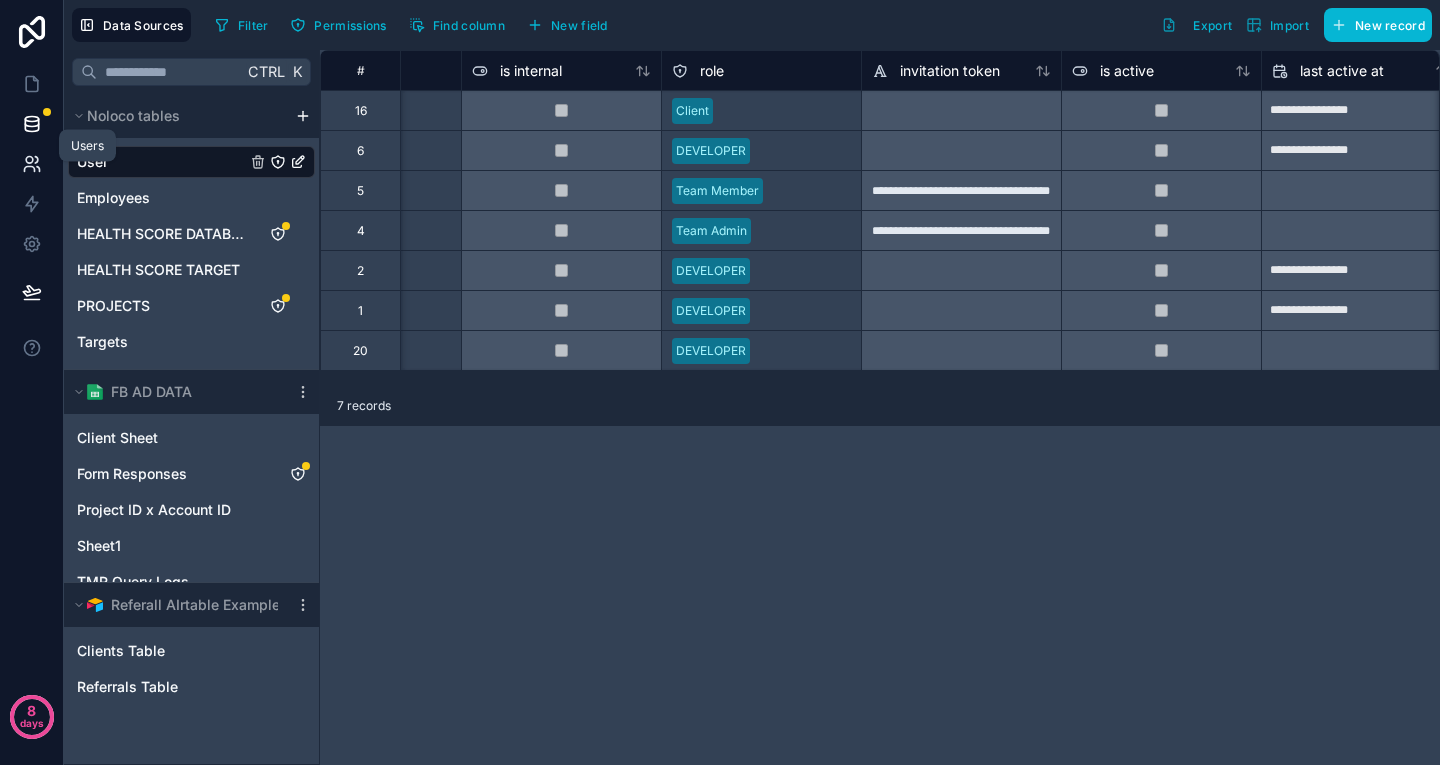 drag, startPoint x: 24, startPoint y: 152, endPoint x: 10, endPoint y: 139, distance: 19.104973 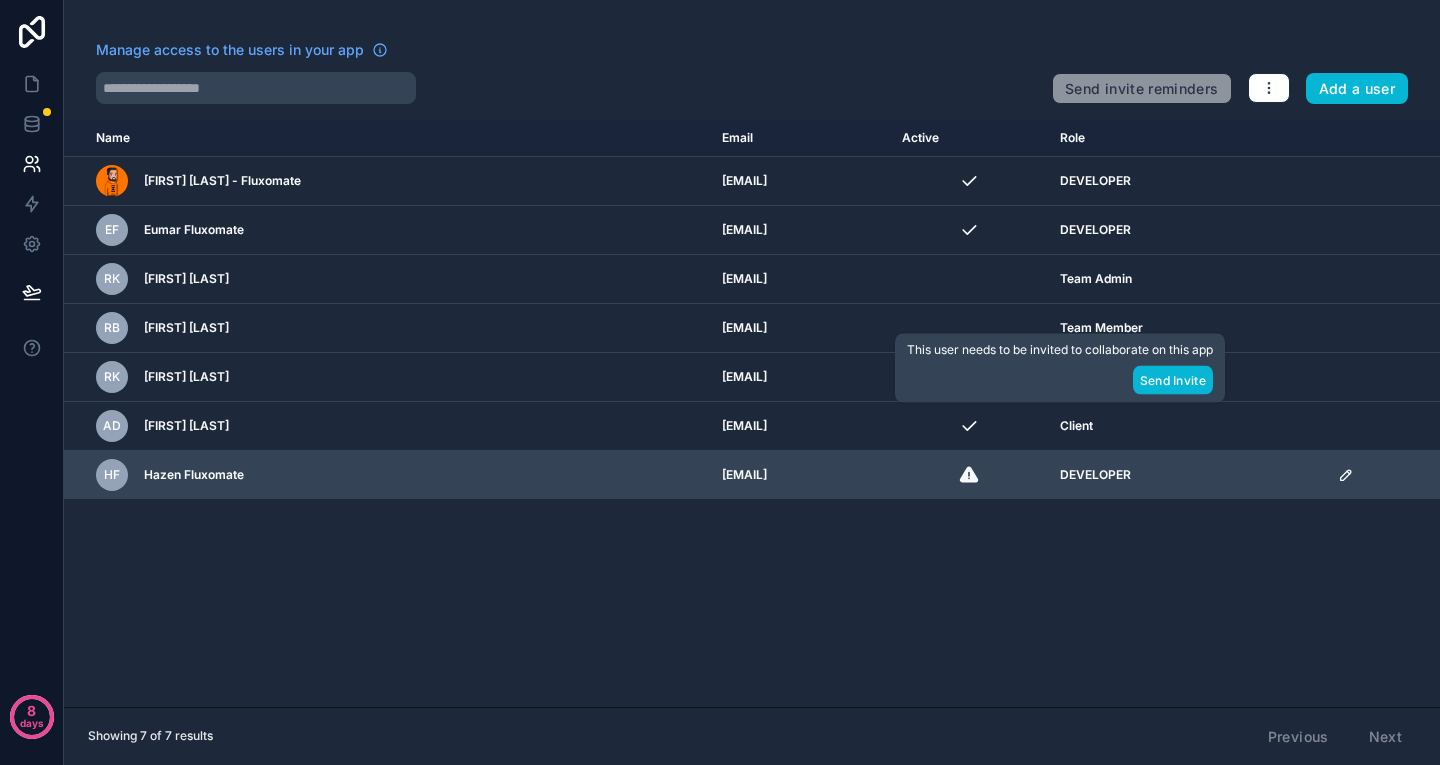 click 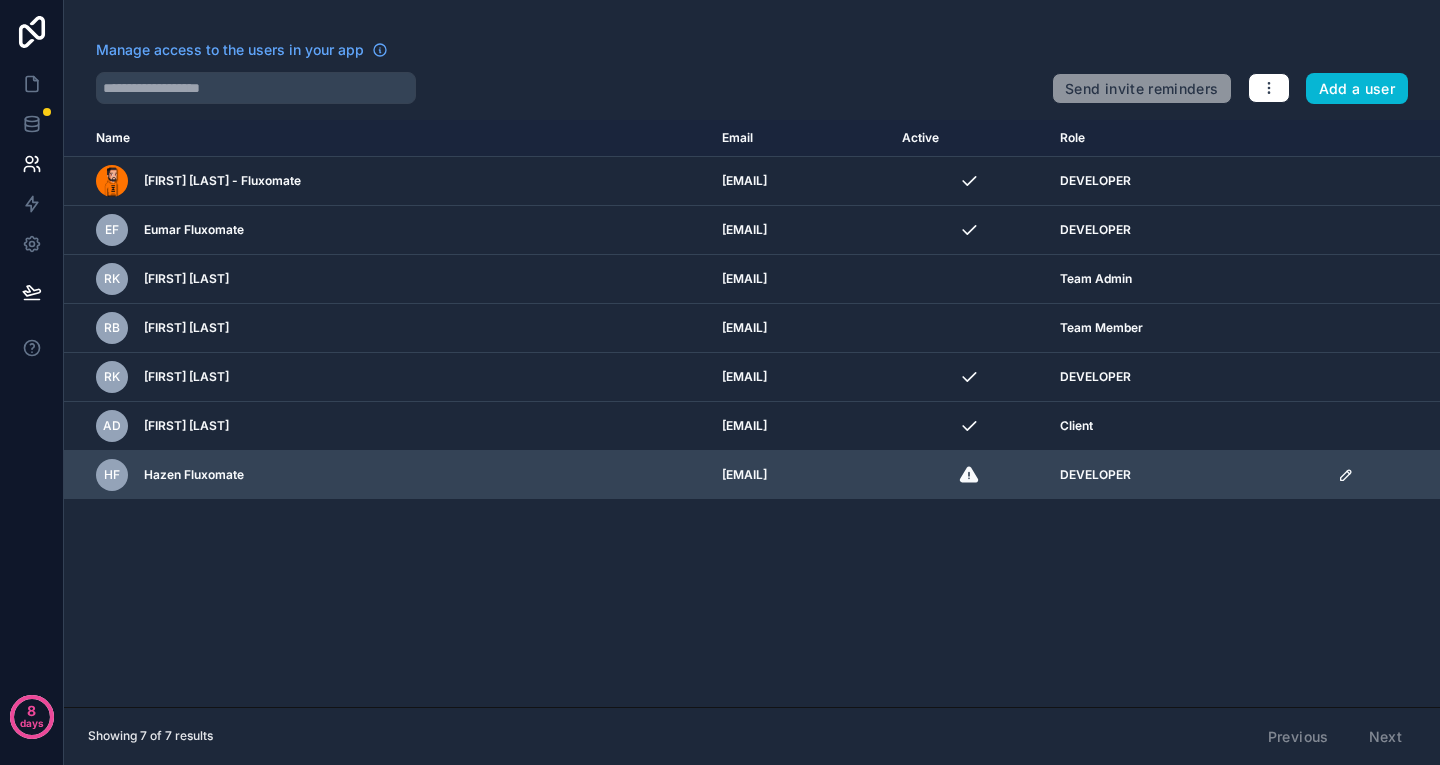 click on "DEVELOPER" at bounding box center [1187, 475] 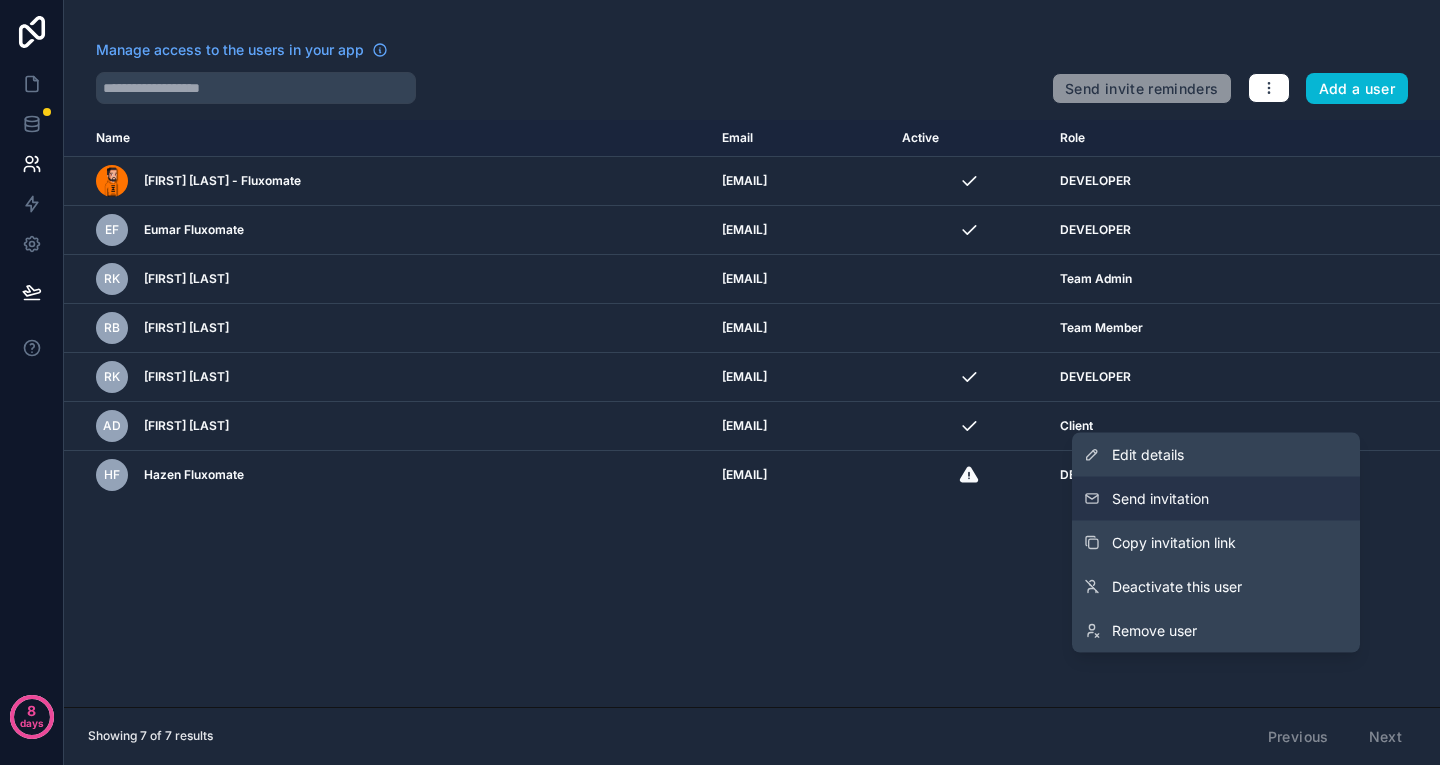 click on "Send invitation" at bounding box center (1216, 499) 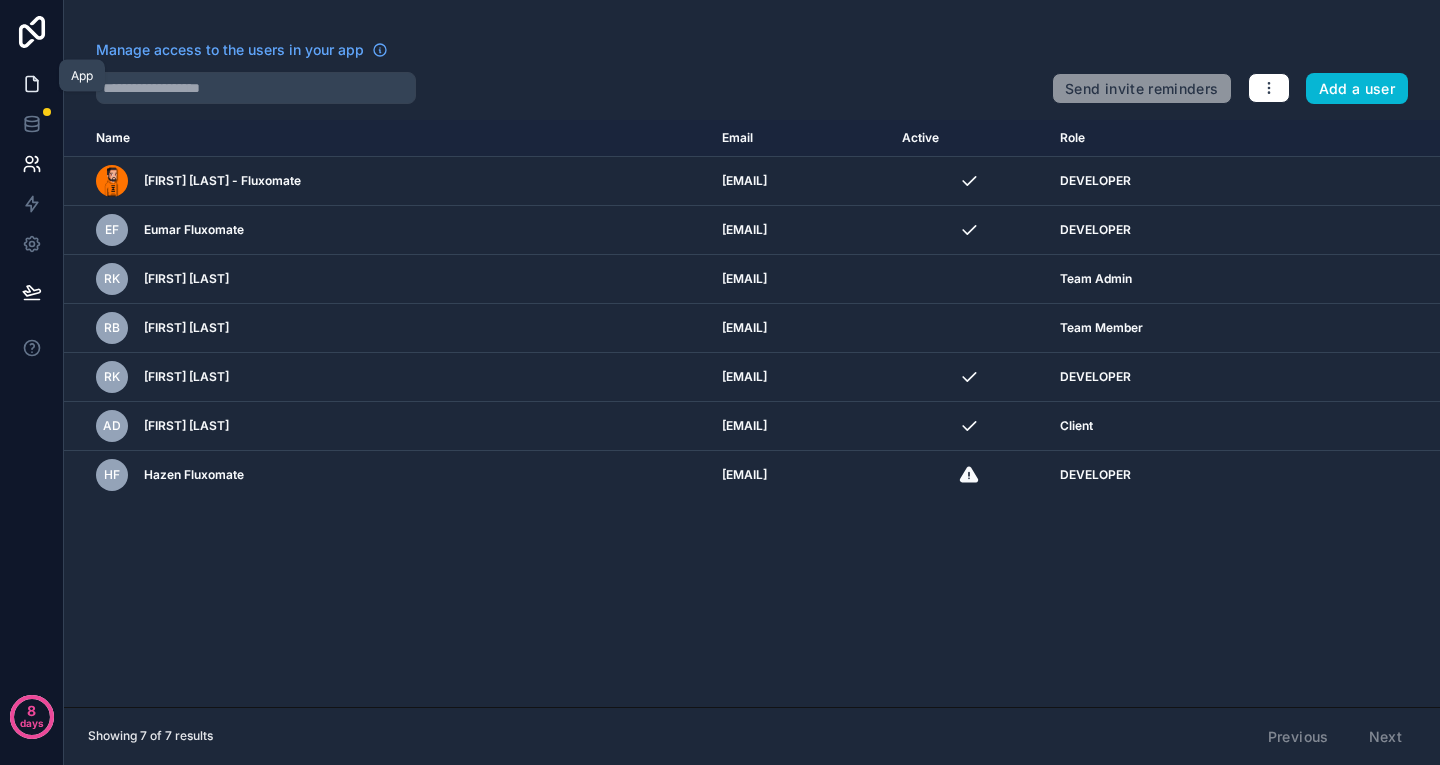 click 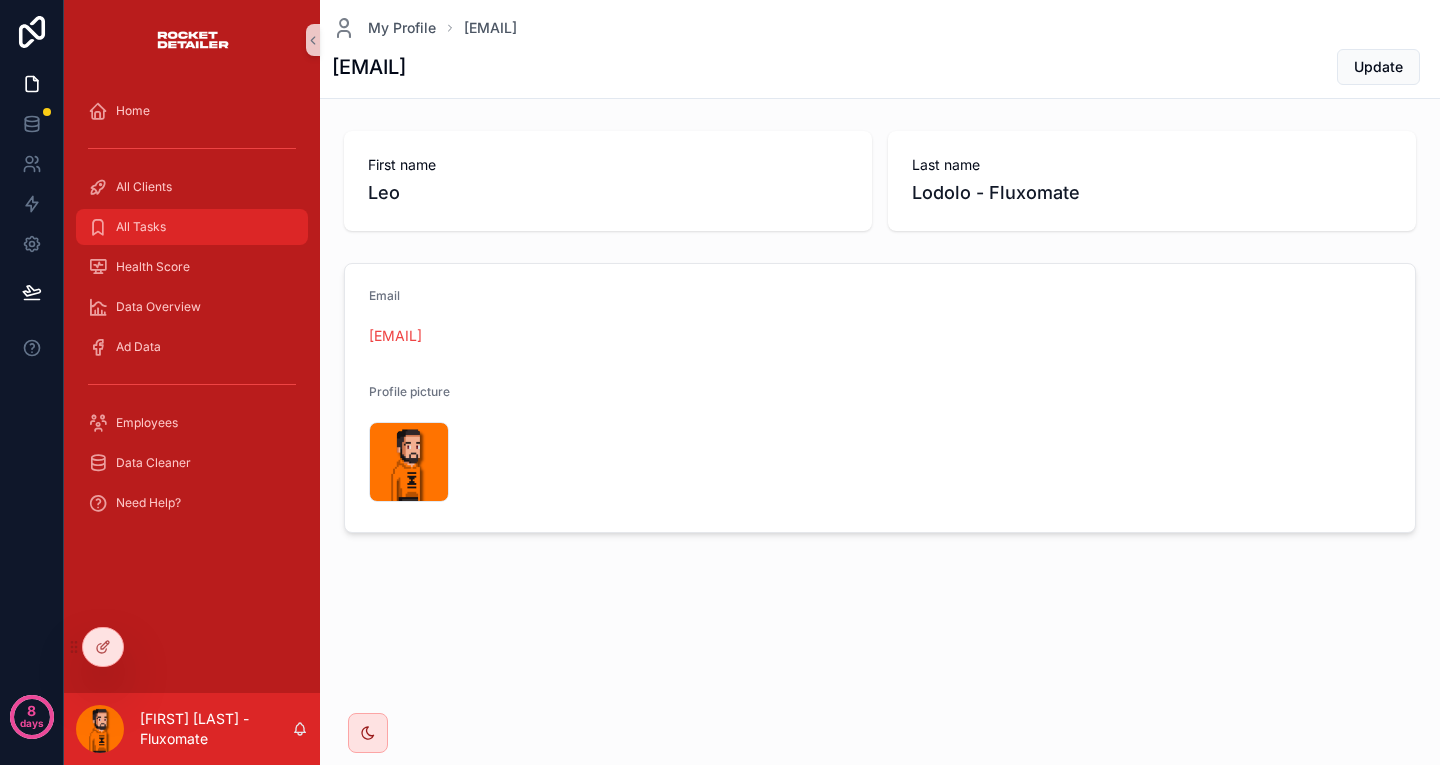 click on "All Tasks" at bounding box center [192, 227] 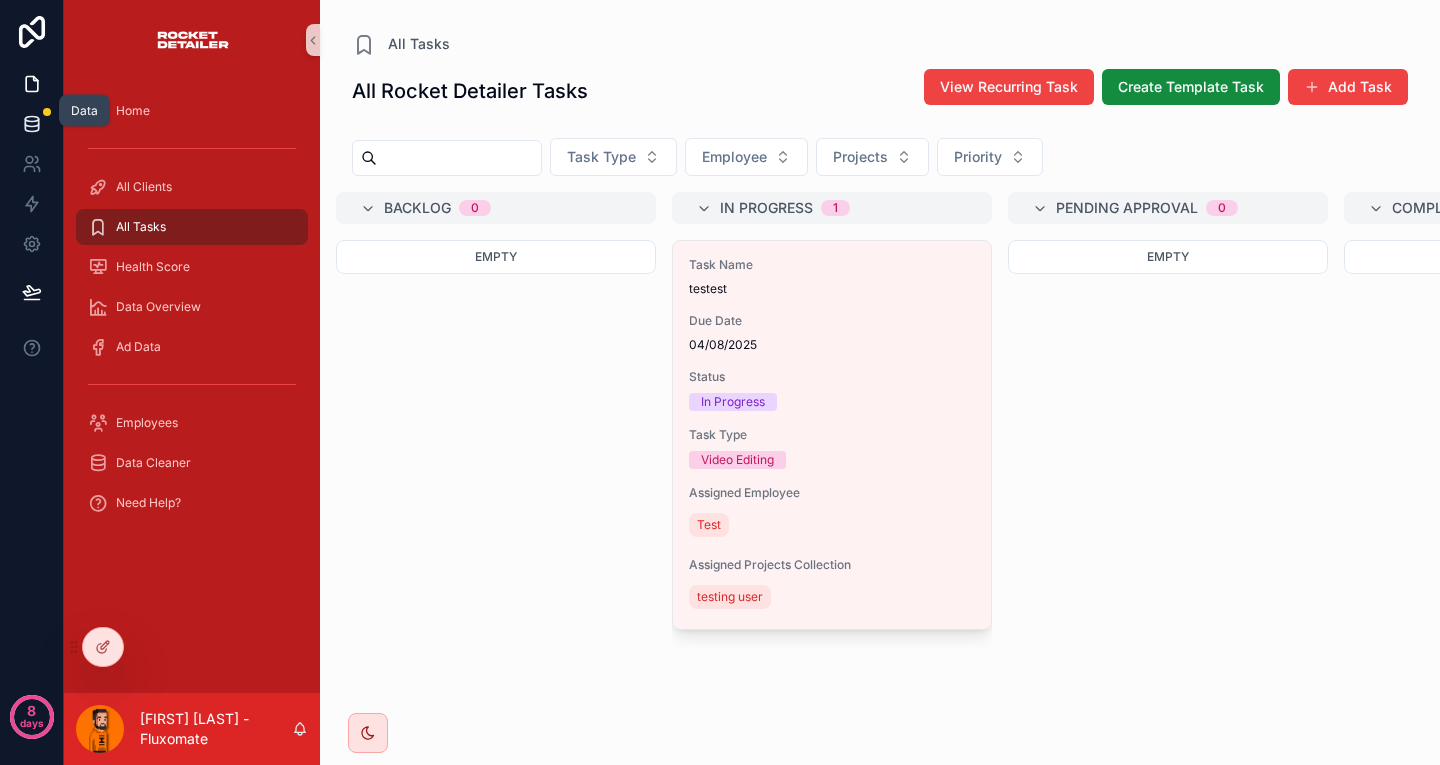 click 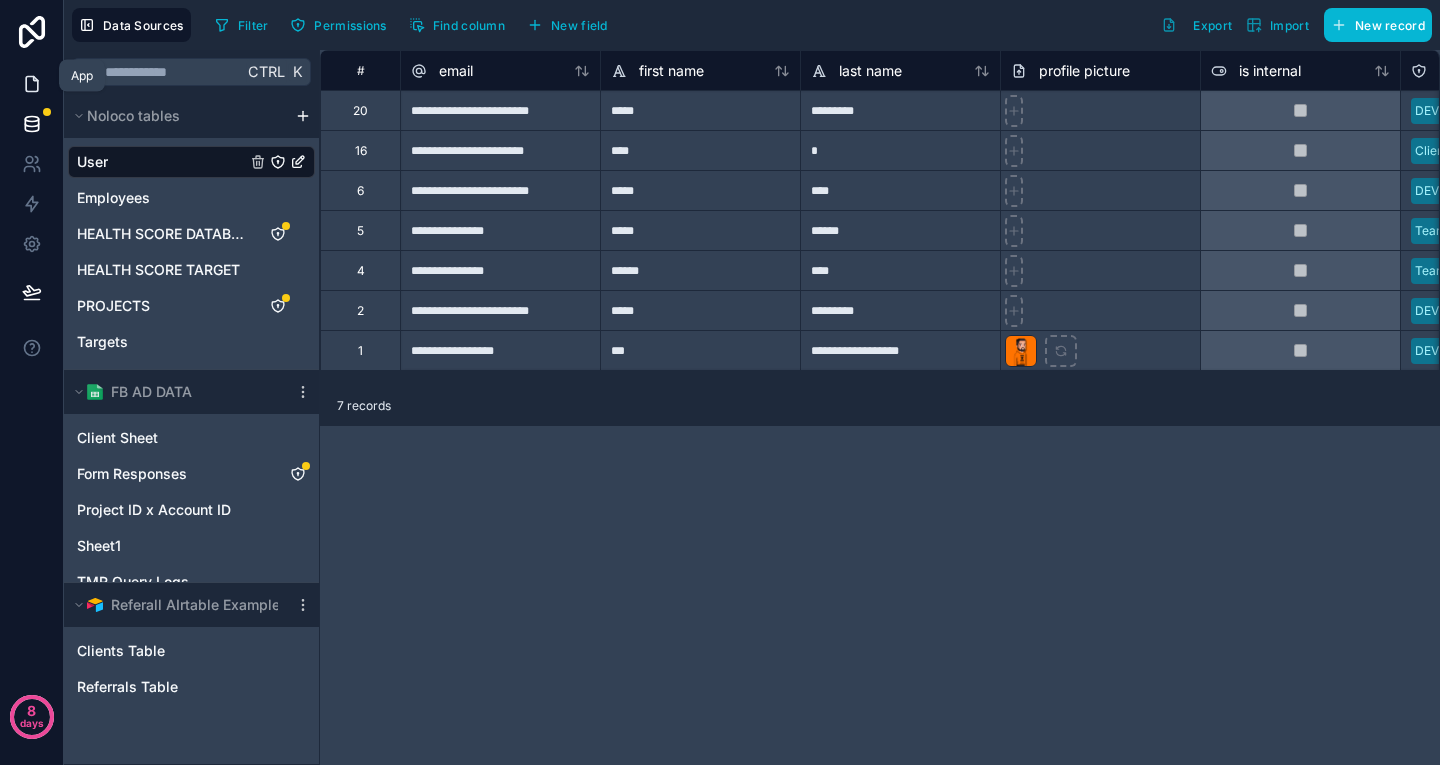 click at bounding box center [31, 84] 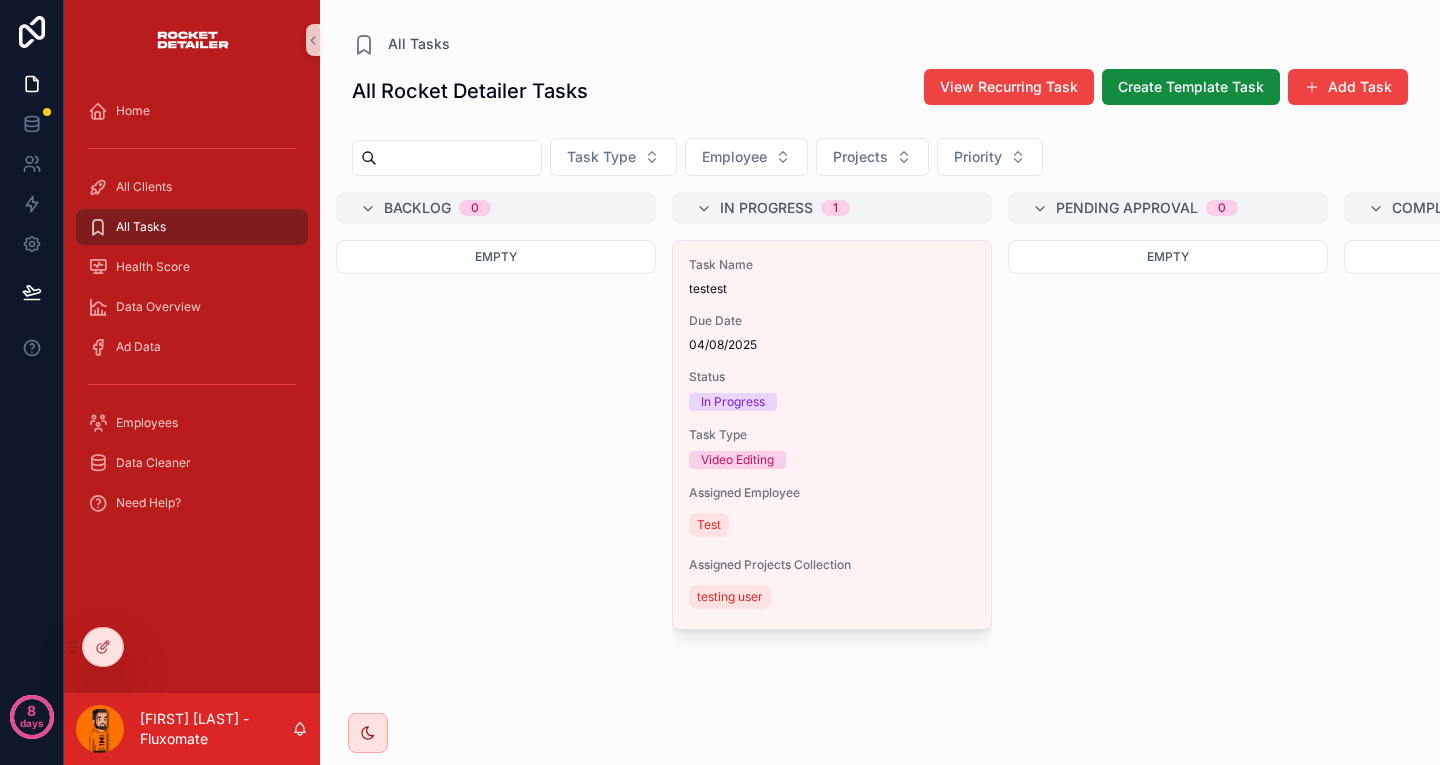 click on "All Tasks" at bounding box center [192, 227] 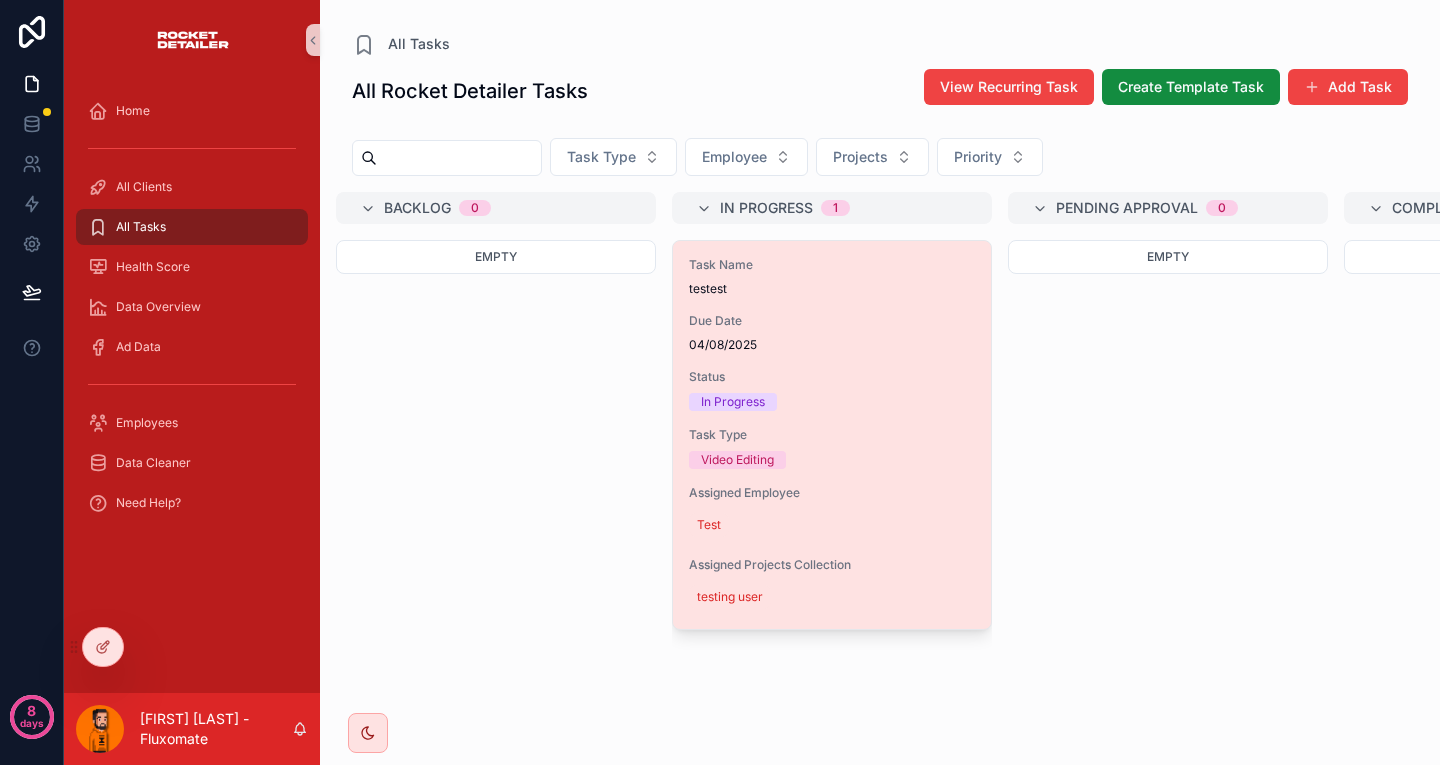 click on "Task Type" at bounding box center (832, 435) 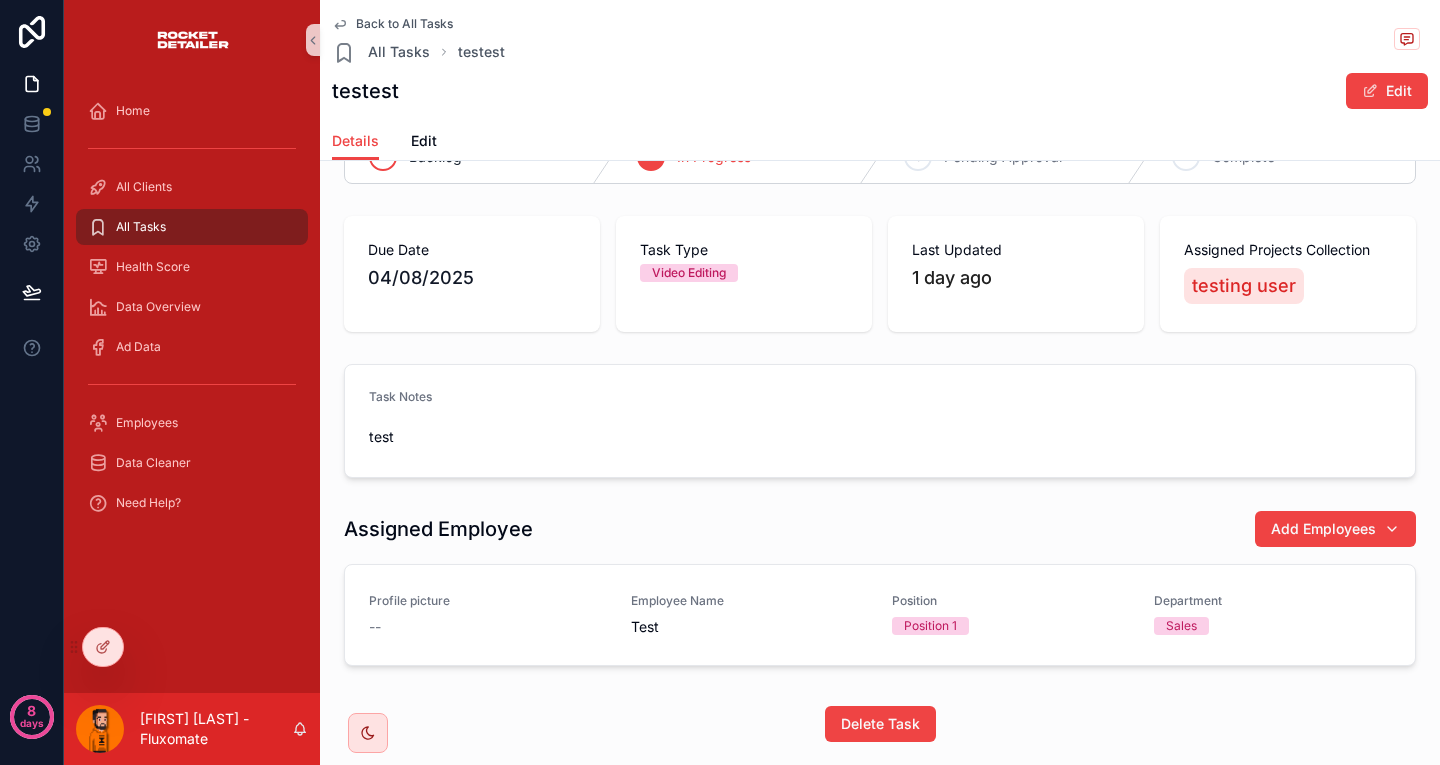 scroll, scrollTop: 0, scrollLeft: 0, axis: both 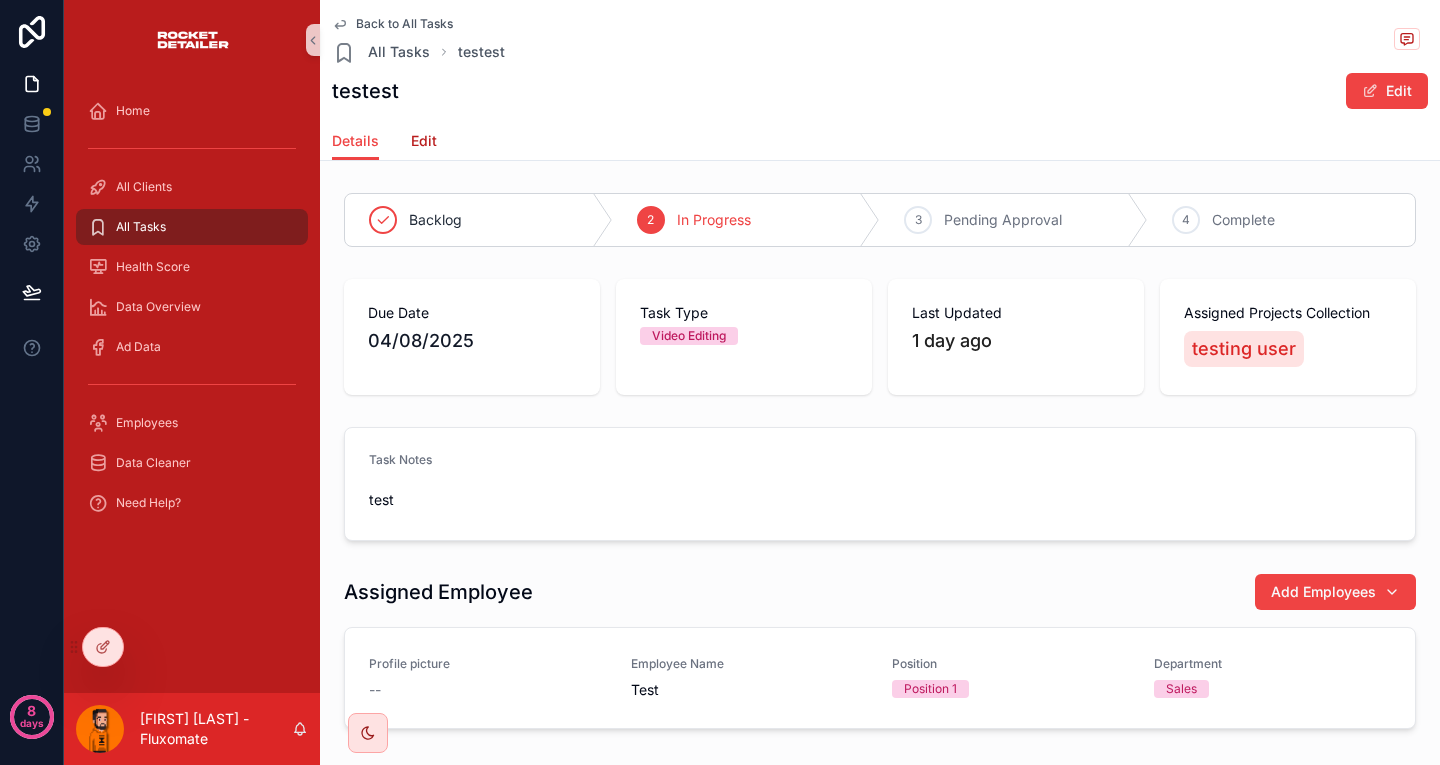 click on "Edit" at bounding box center (424, 141) 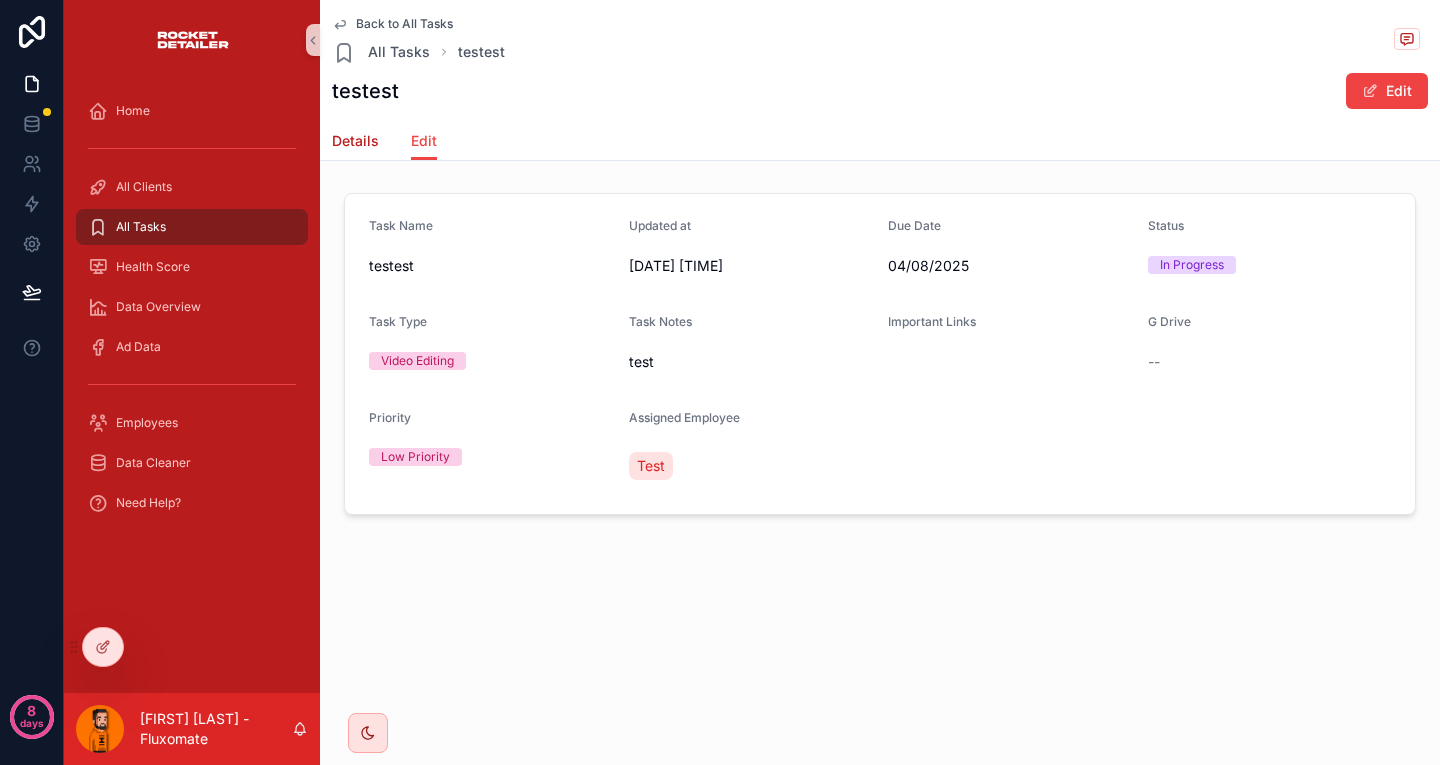 click on "Details" at bounding box center [355, 143] 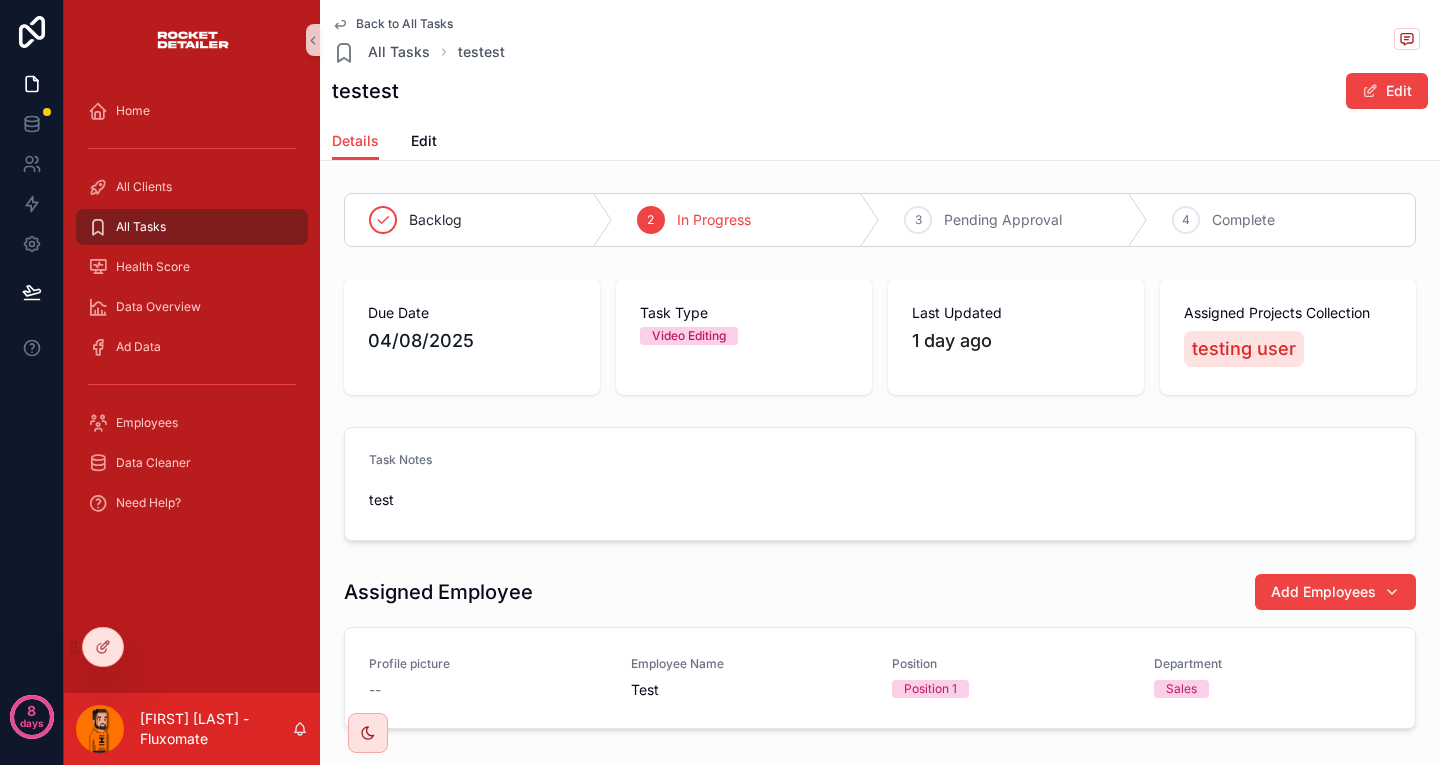 click on "Back to All Tasks All Tasks testest testest Edit" at bounding box center (880, 61) 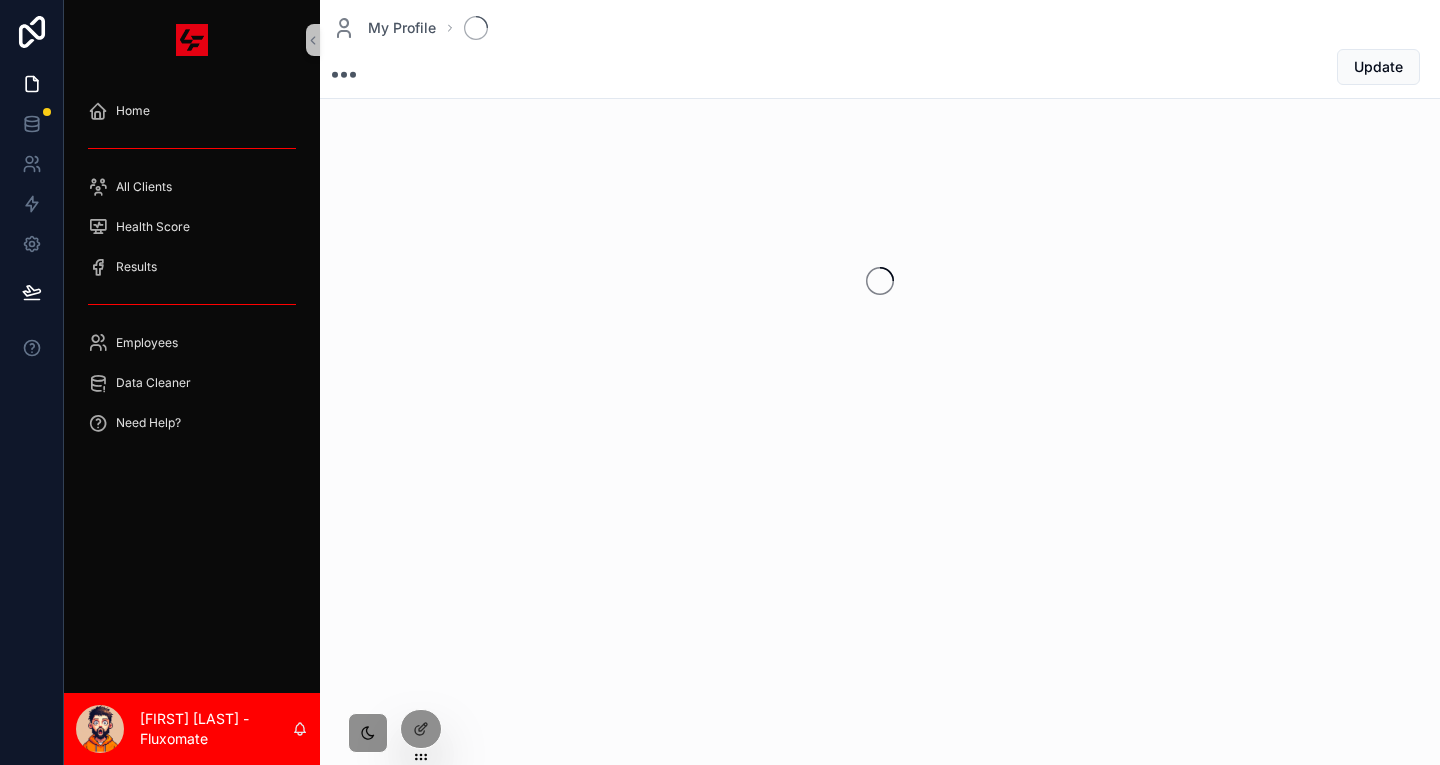 scroll, scrollTop: 0, scrollLeft: 0, axis: both 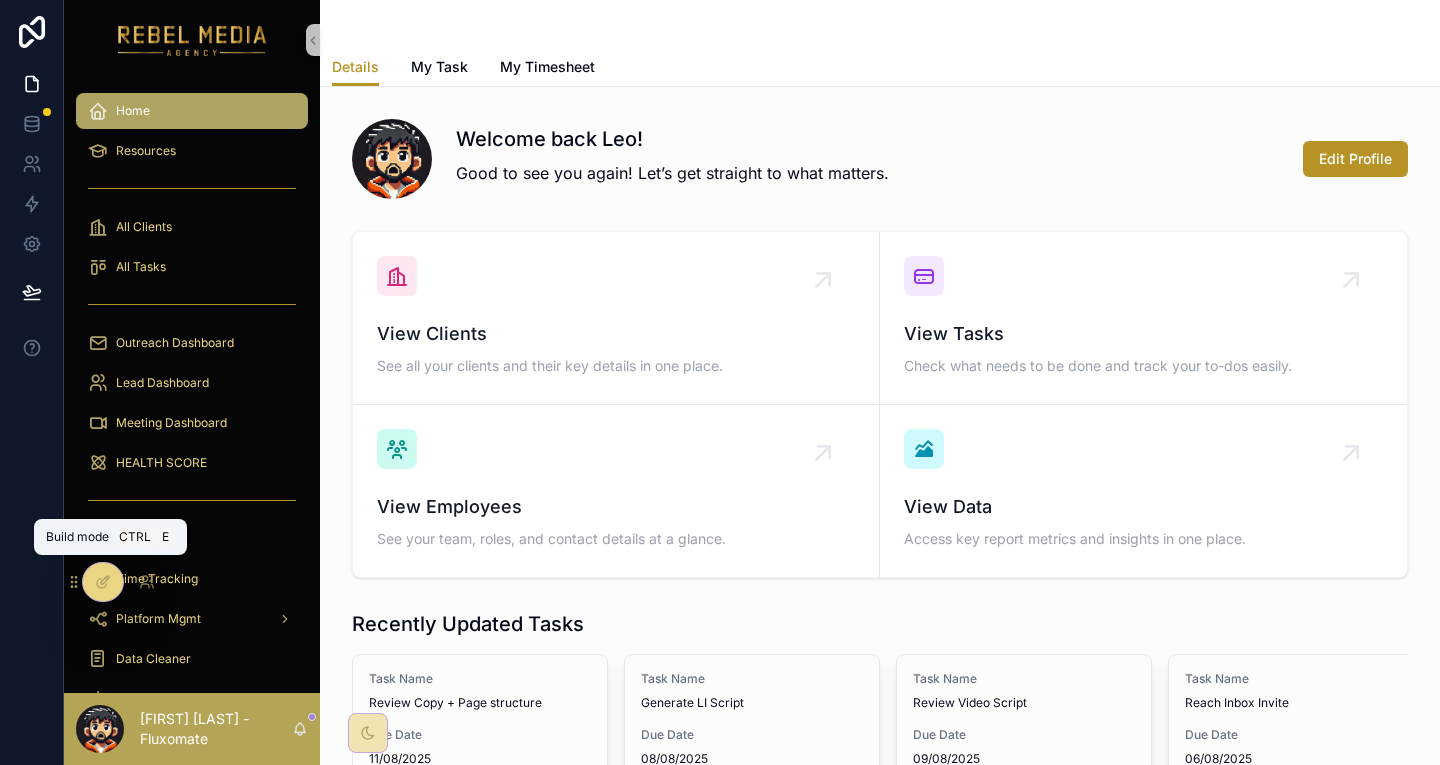 click 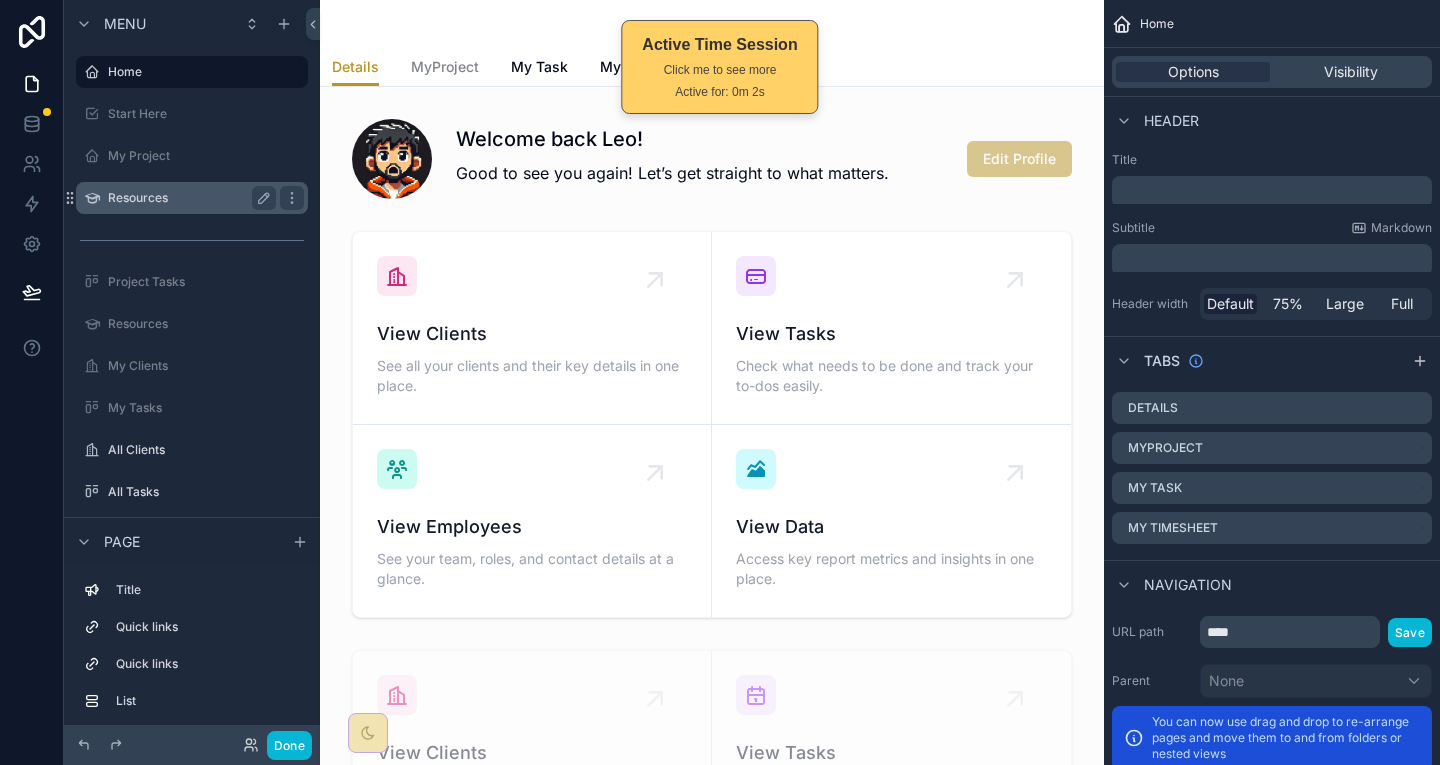 click on "Resources" at bounding box center (192, 198) 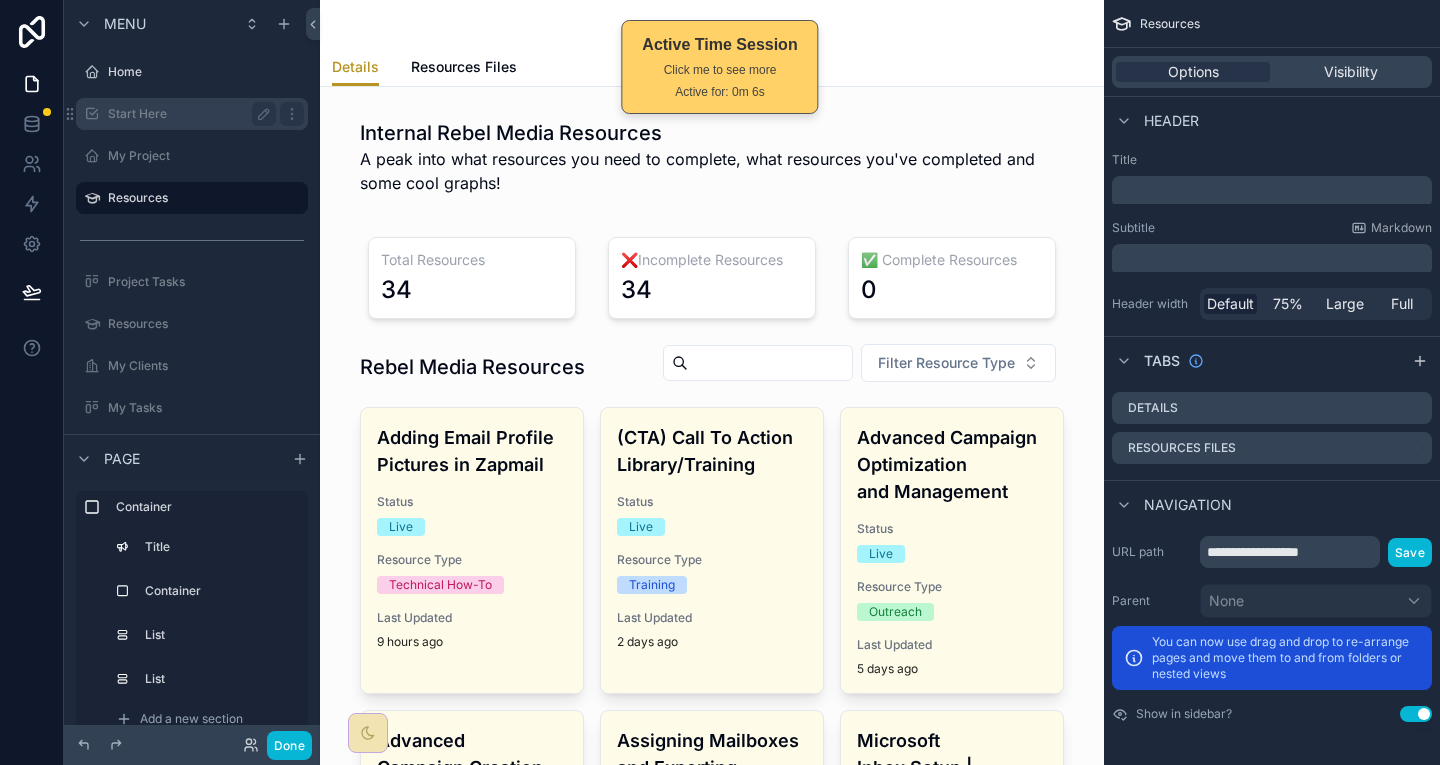 click on "Start Here" at bounding box center (188, 114) 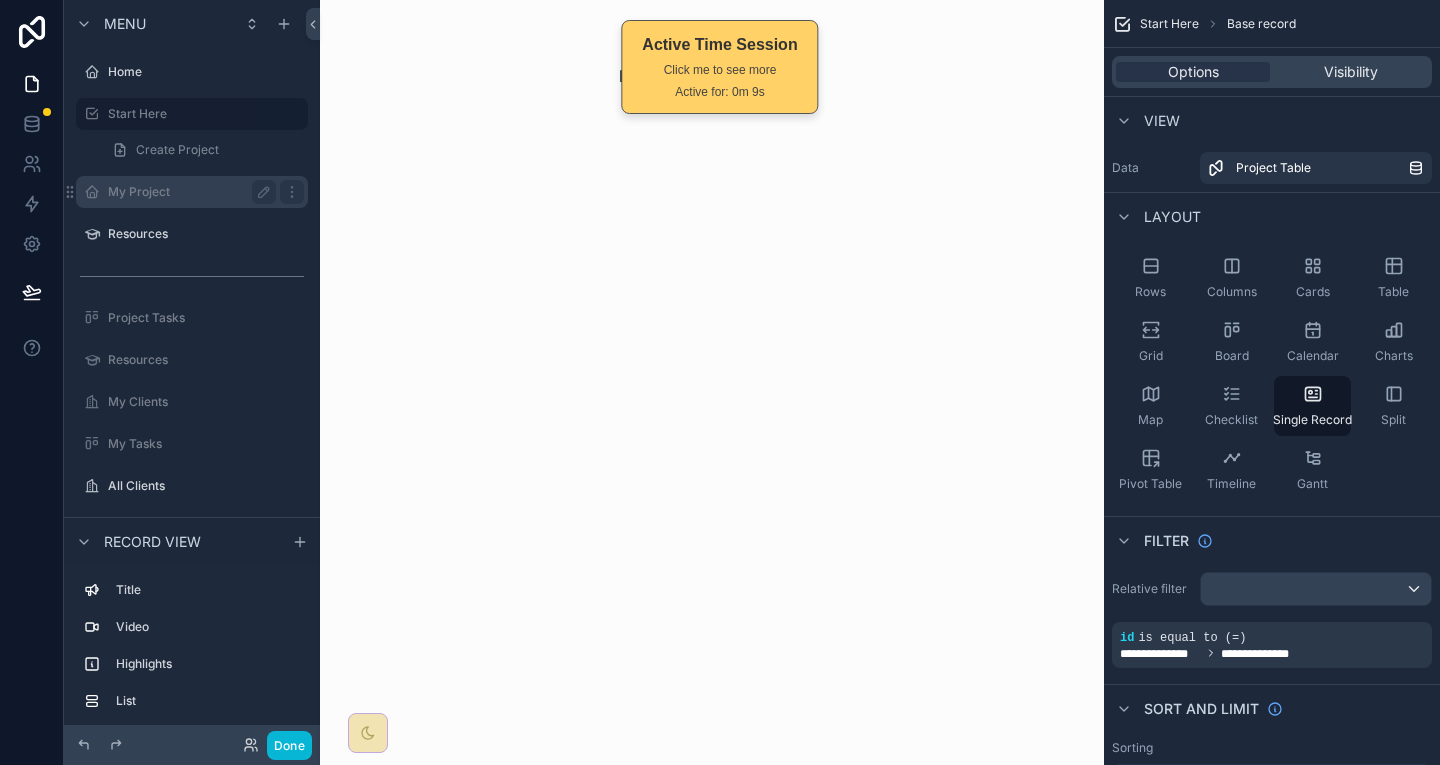 click on "My Project" at bounding box center [188, 192] 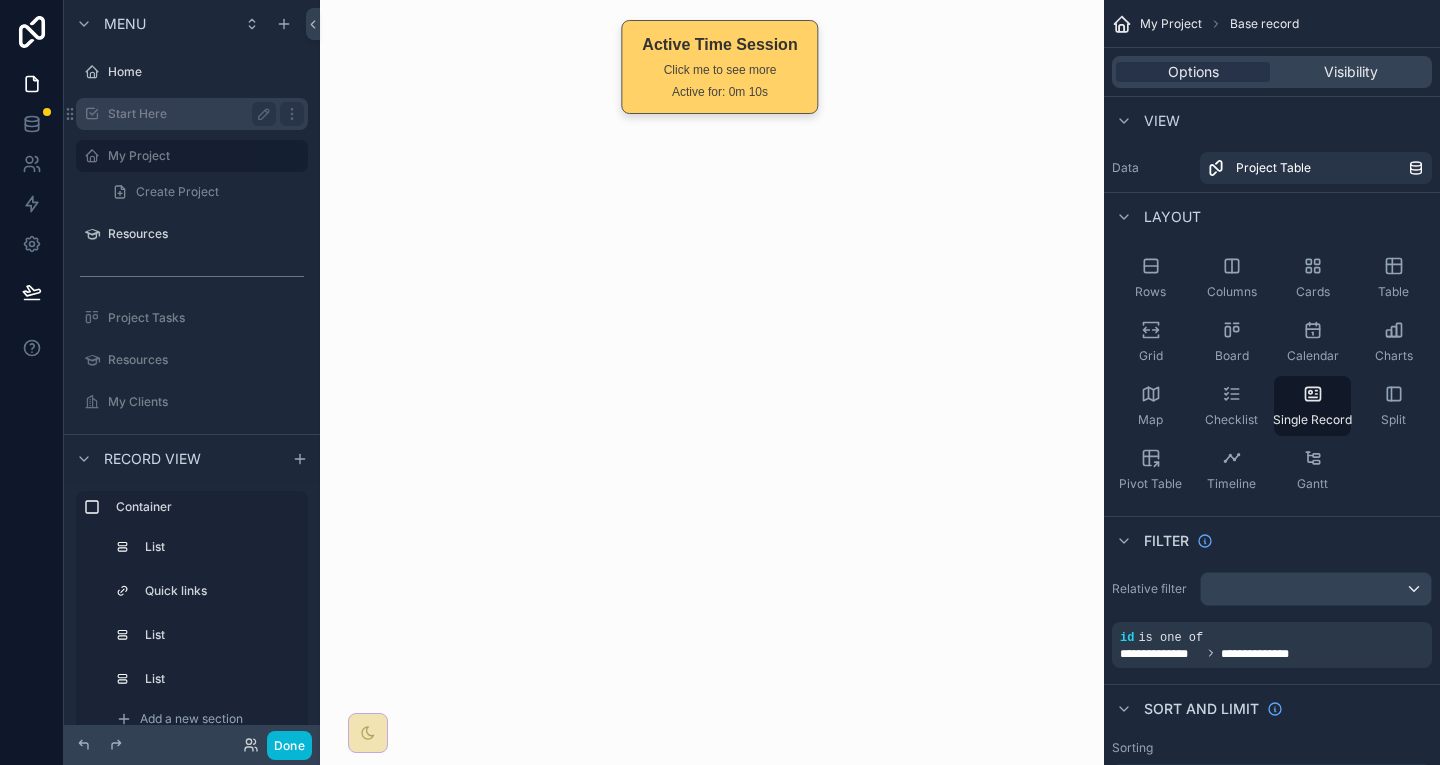 click on "Start Here" at bounding box center (188, 114) 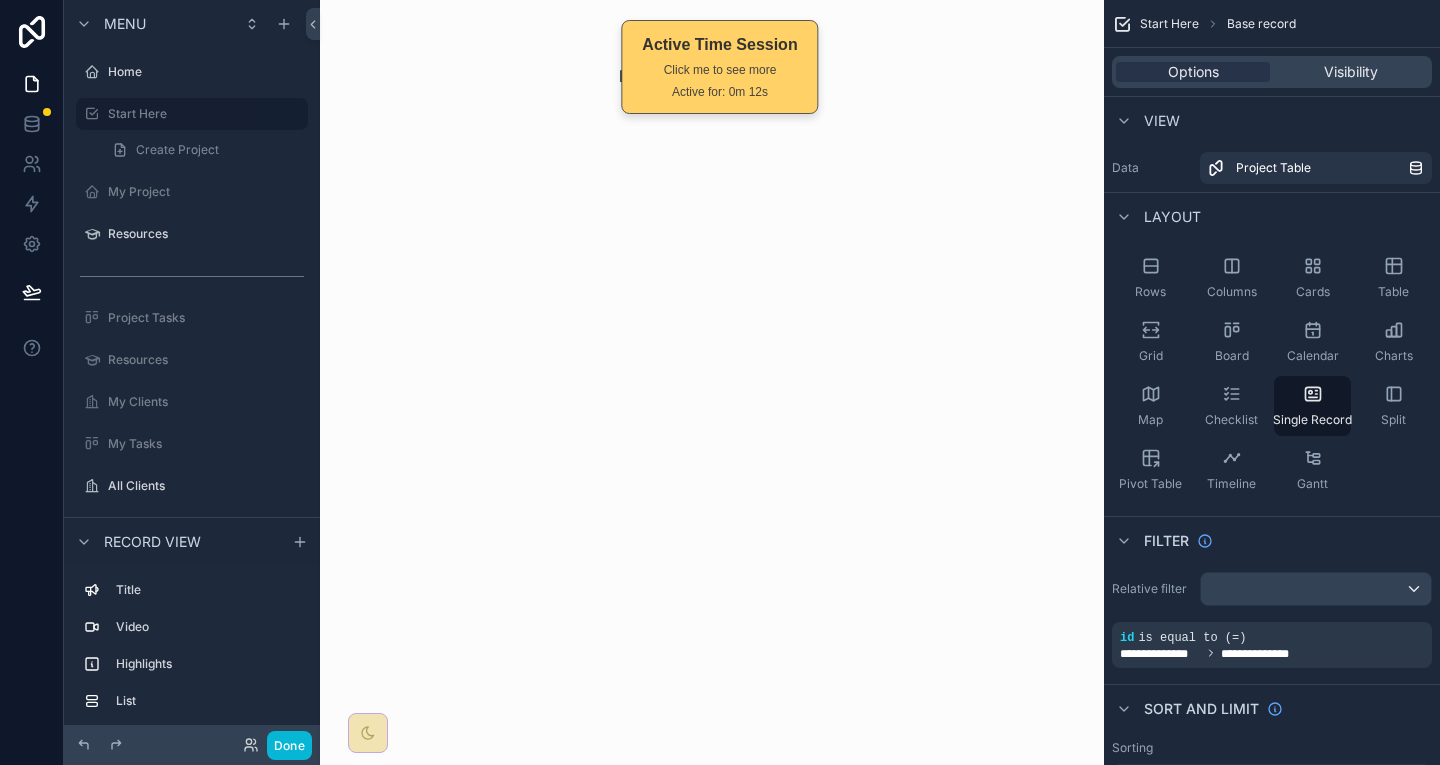 click on "Done" at bounding box center [272, 745] 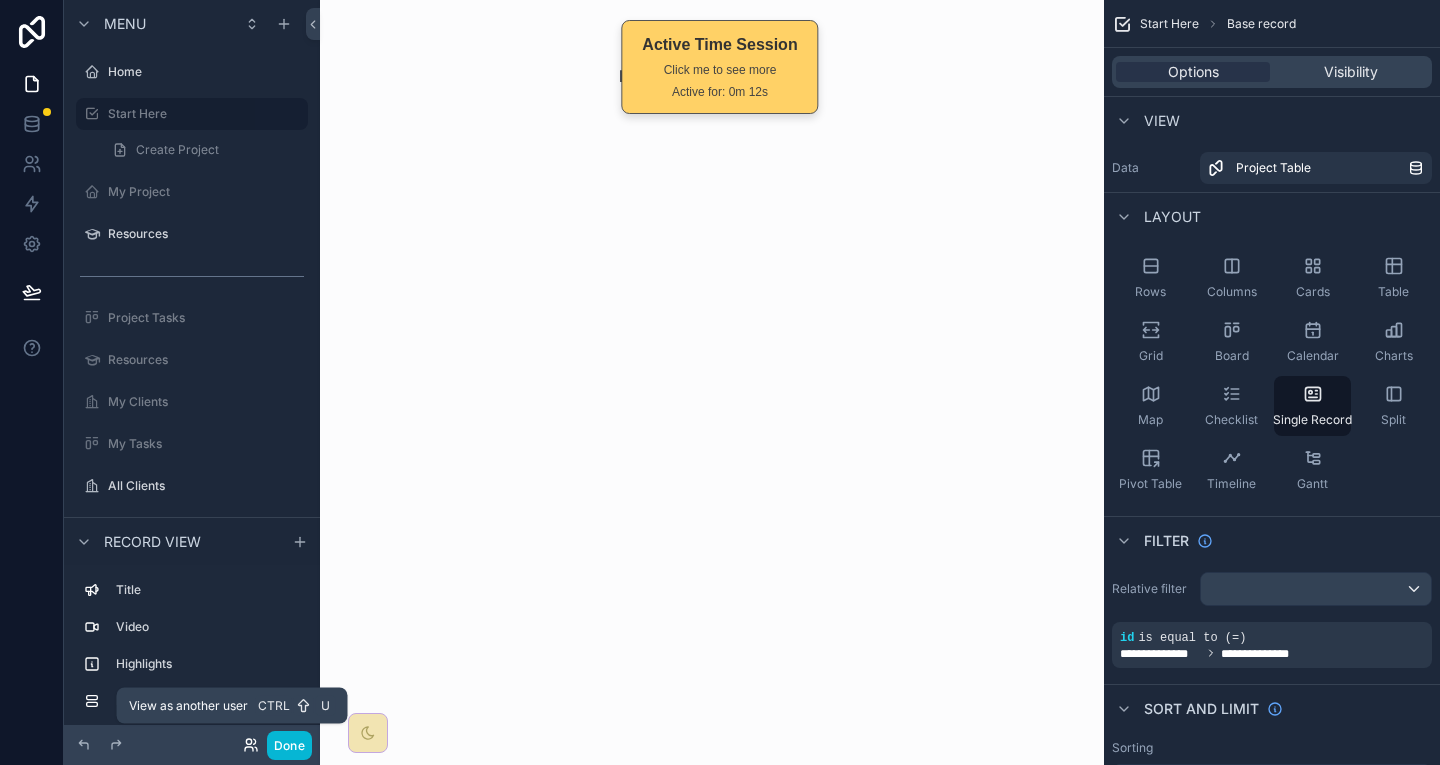 click 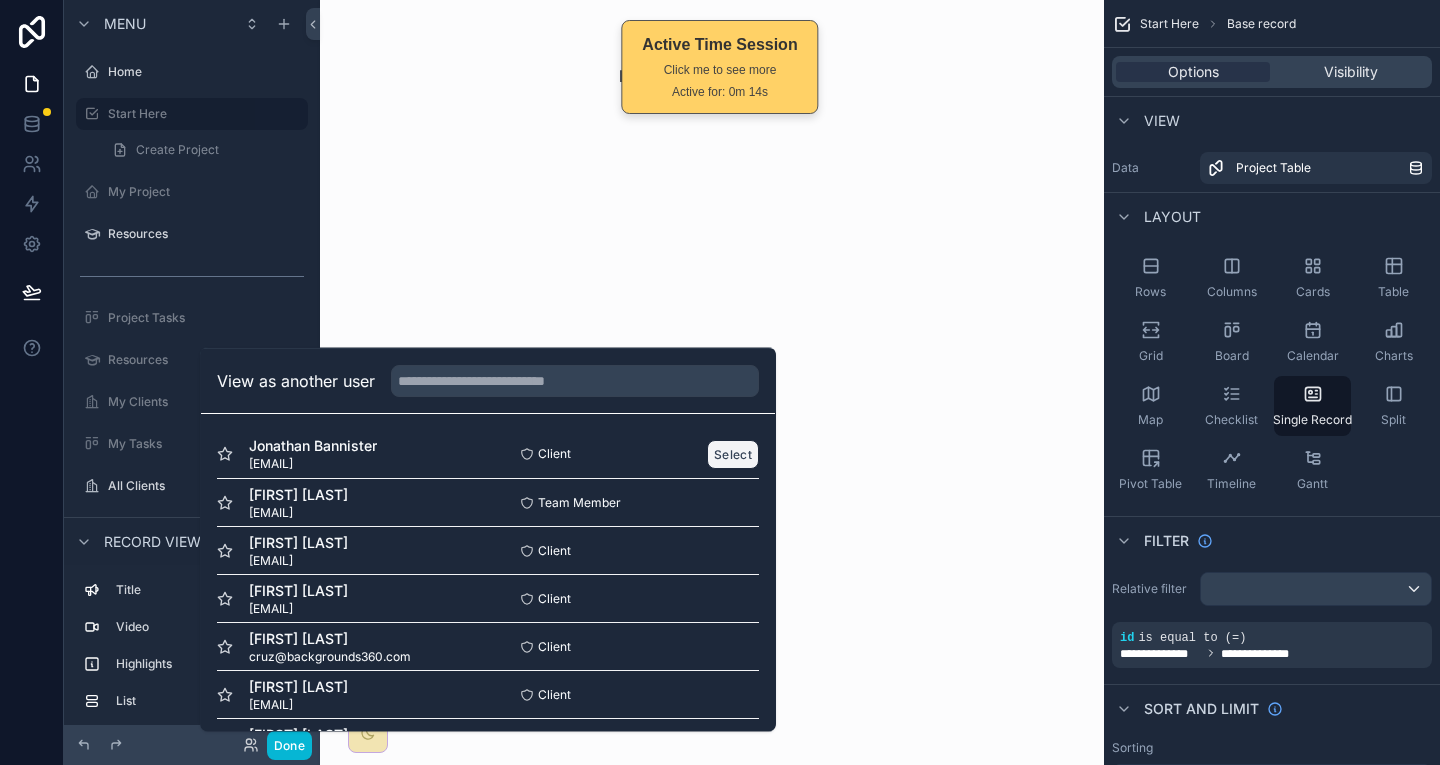 click on "Select" at bounding box center [733, 453] 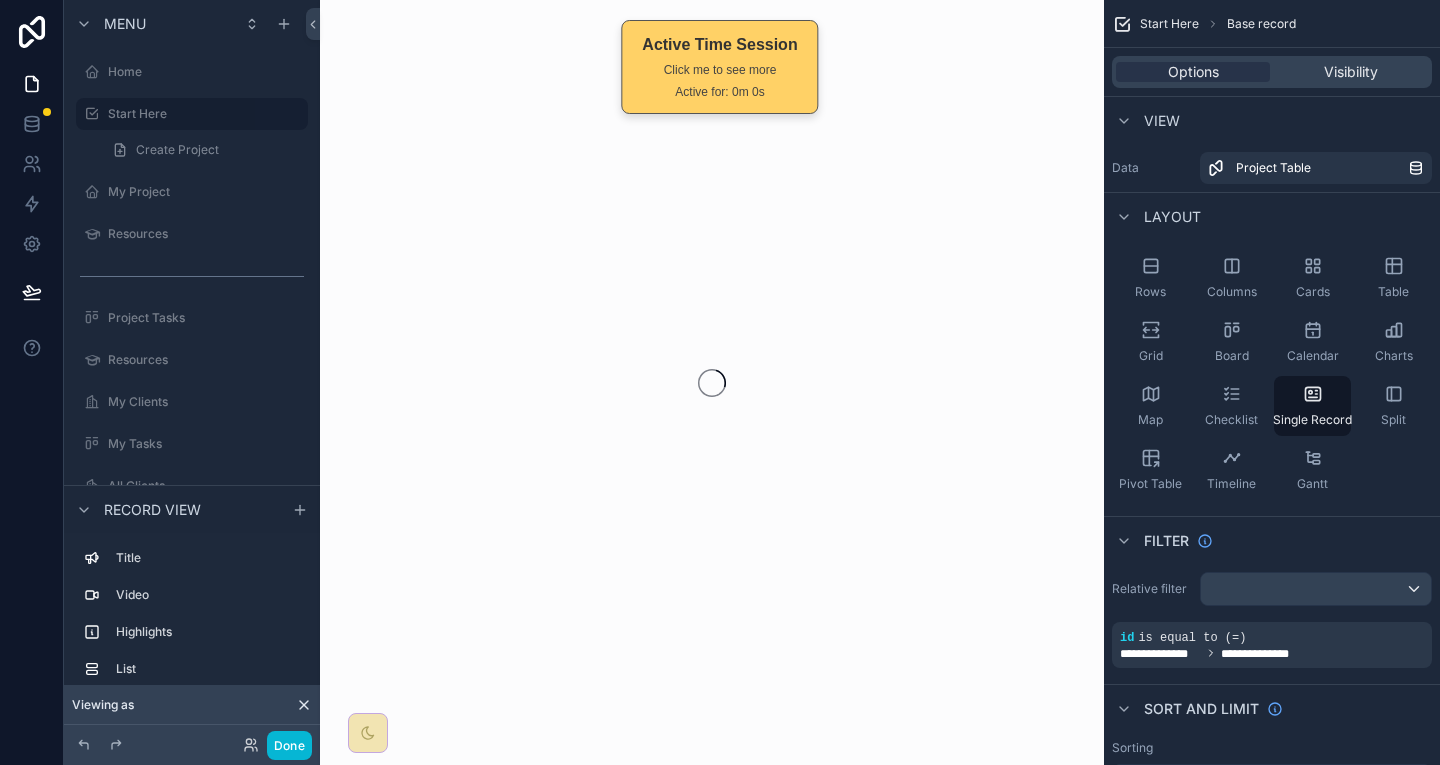scroll, scrollTop: 0, scrollLeft: 0, axis: both 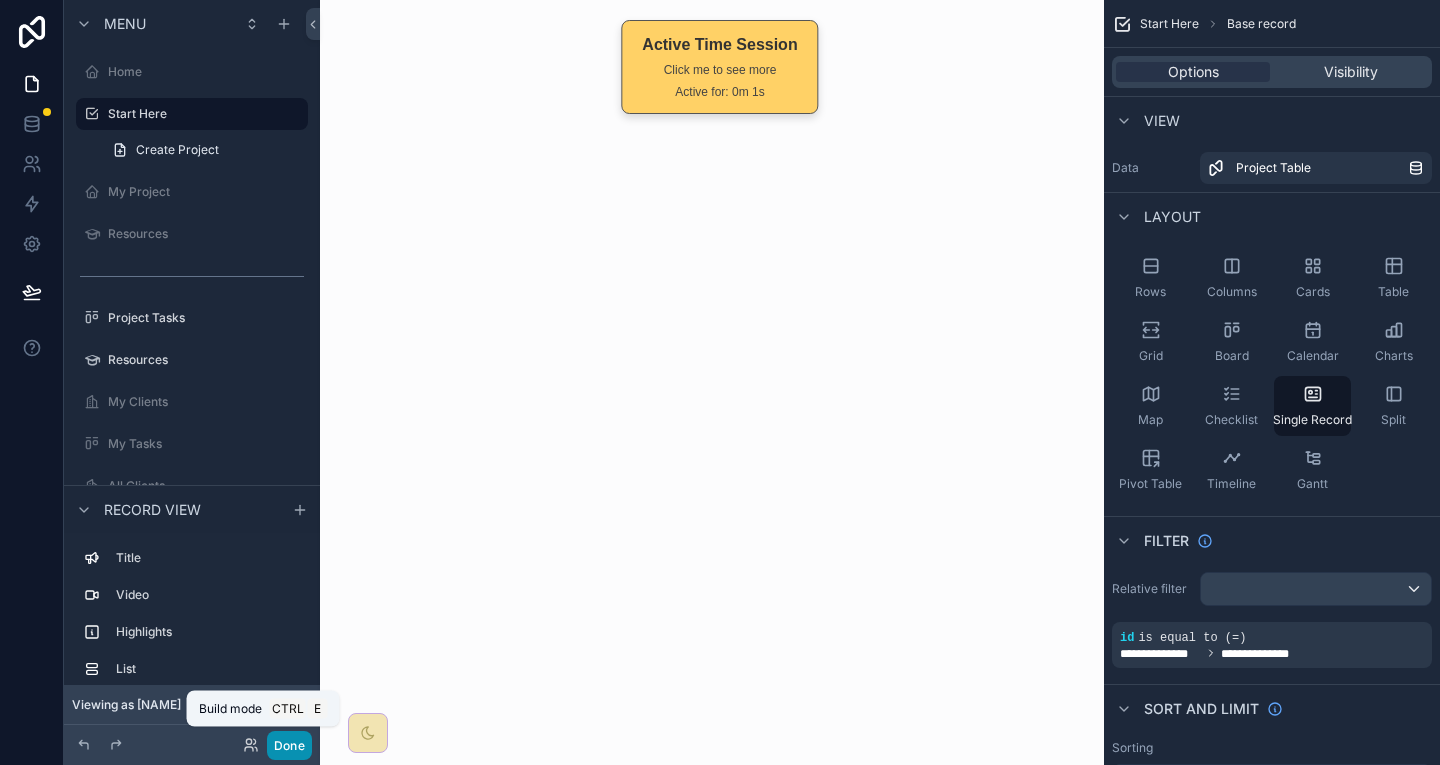 click on "Done" at bounding box center (289, 745) 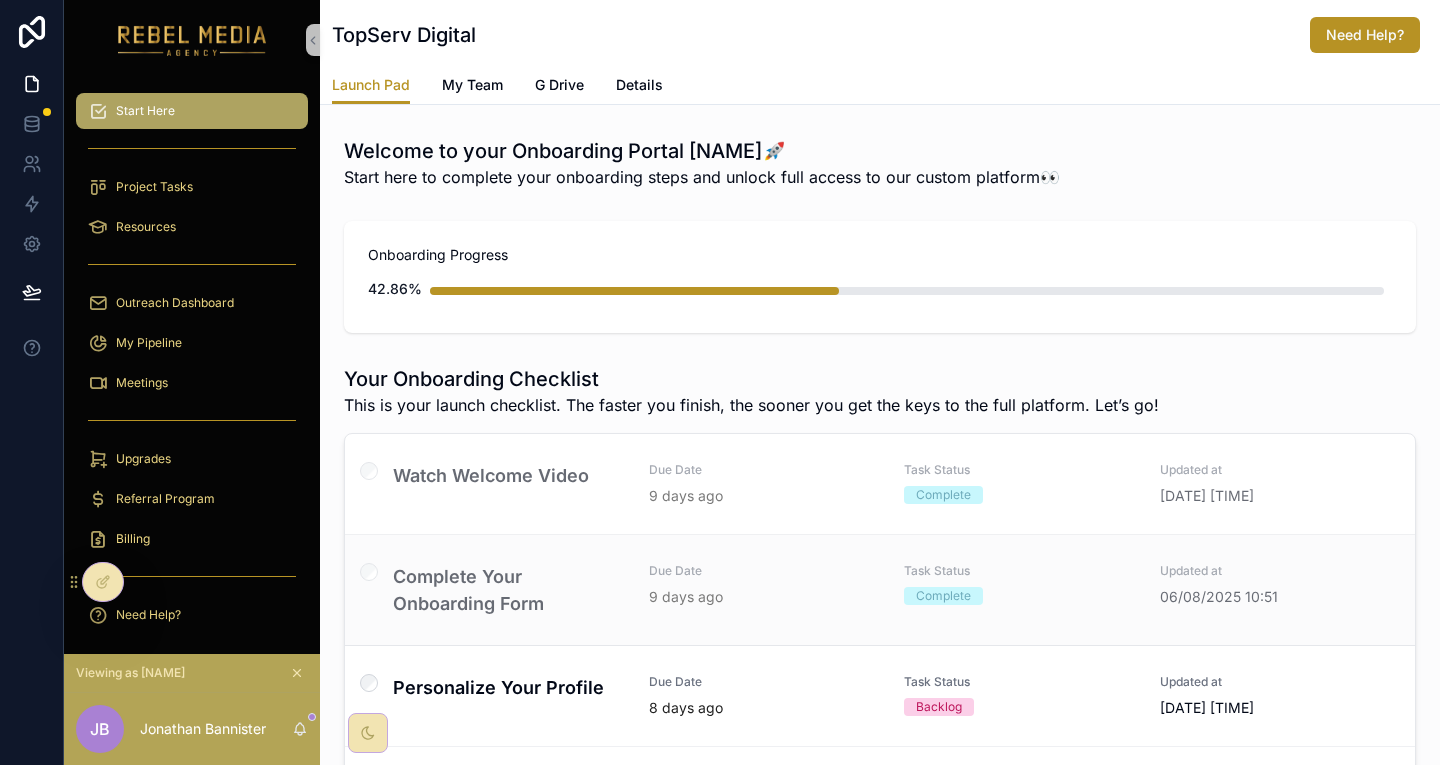 scroll, scrollTop: 55, scrollLeft: 0, axis: vertical 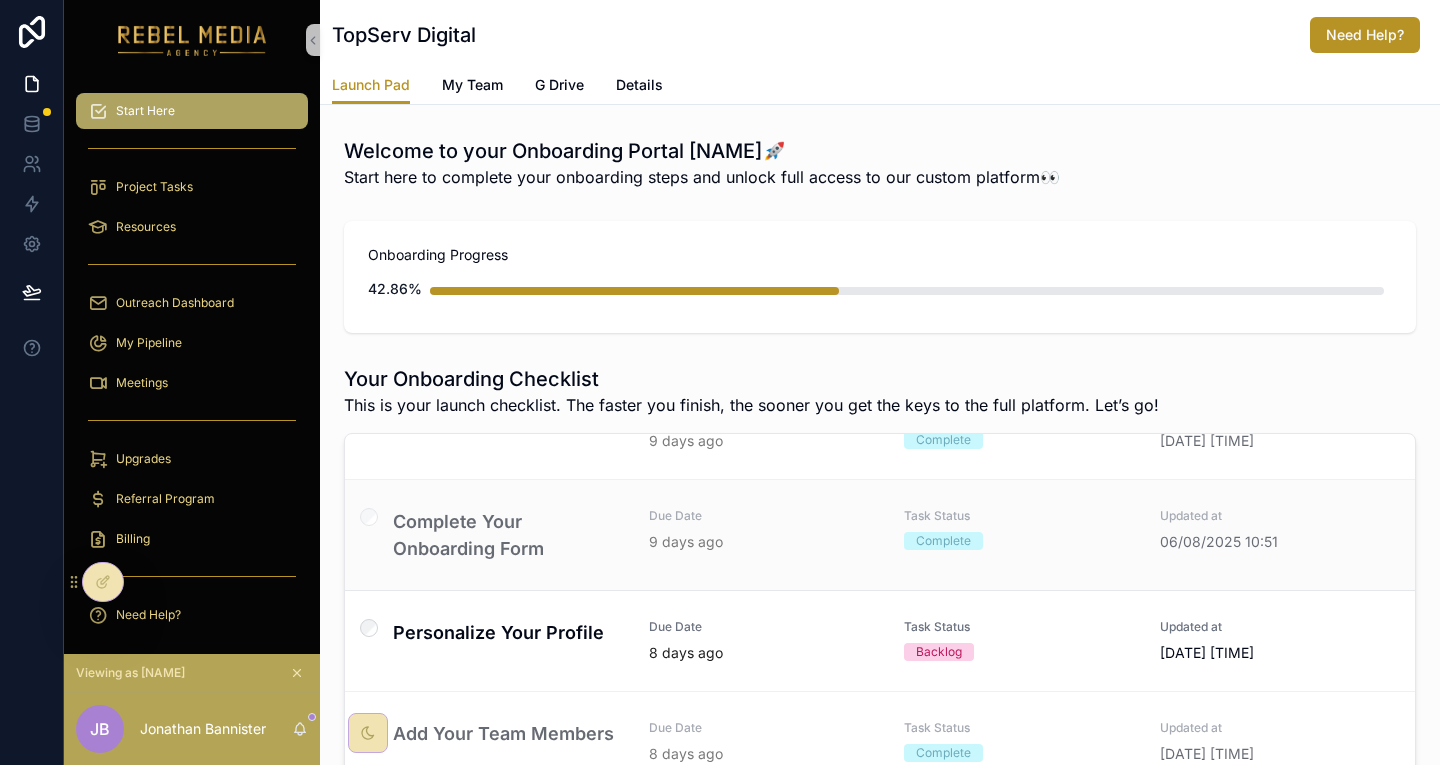 click on "Complete Your Onboarding Form" at bounding box center (509, 535) 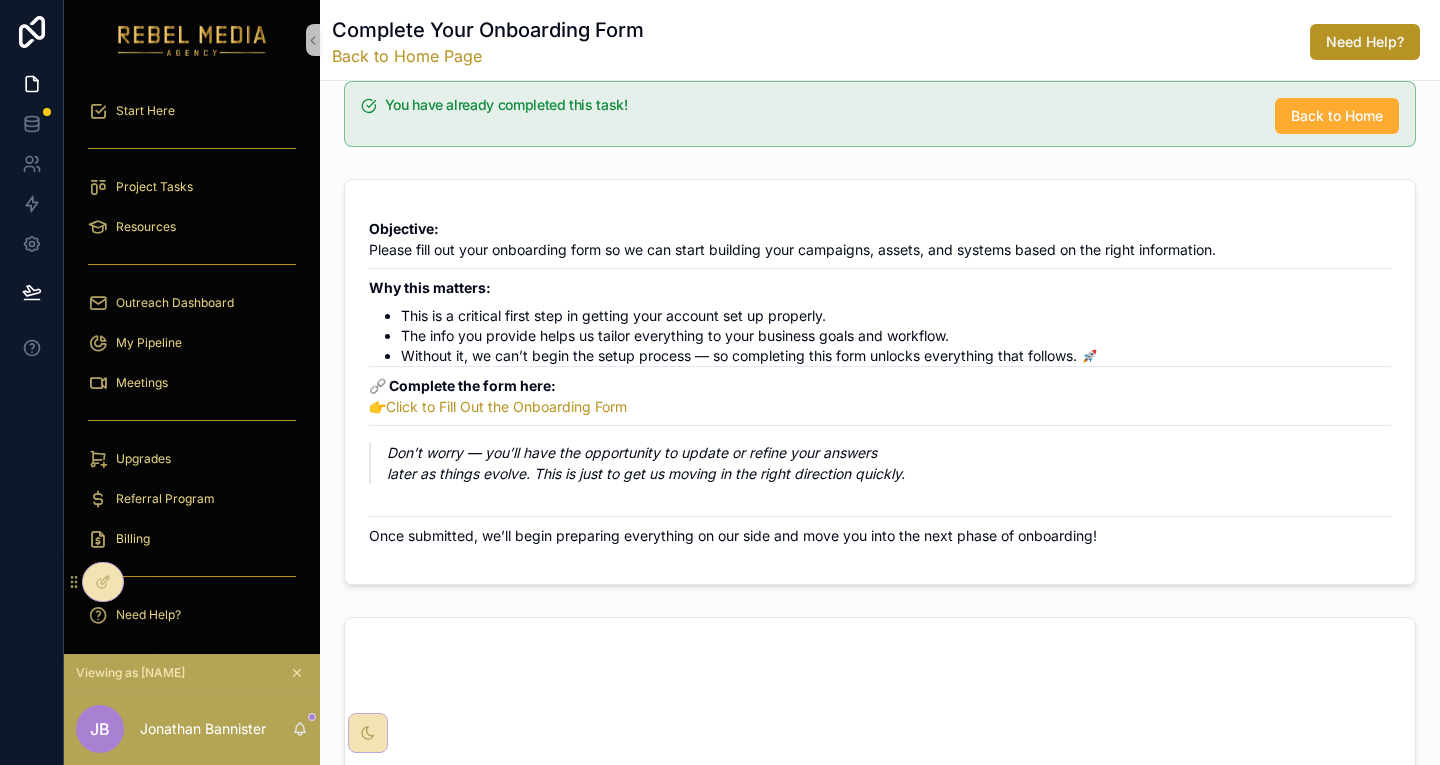 scroll, scrollTop: 112, scrollLeft: 0, axis: vertical 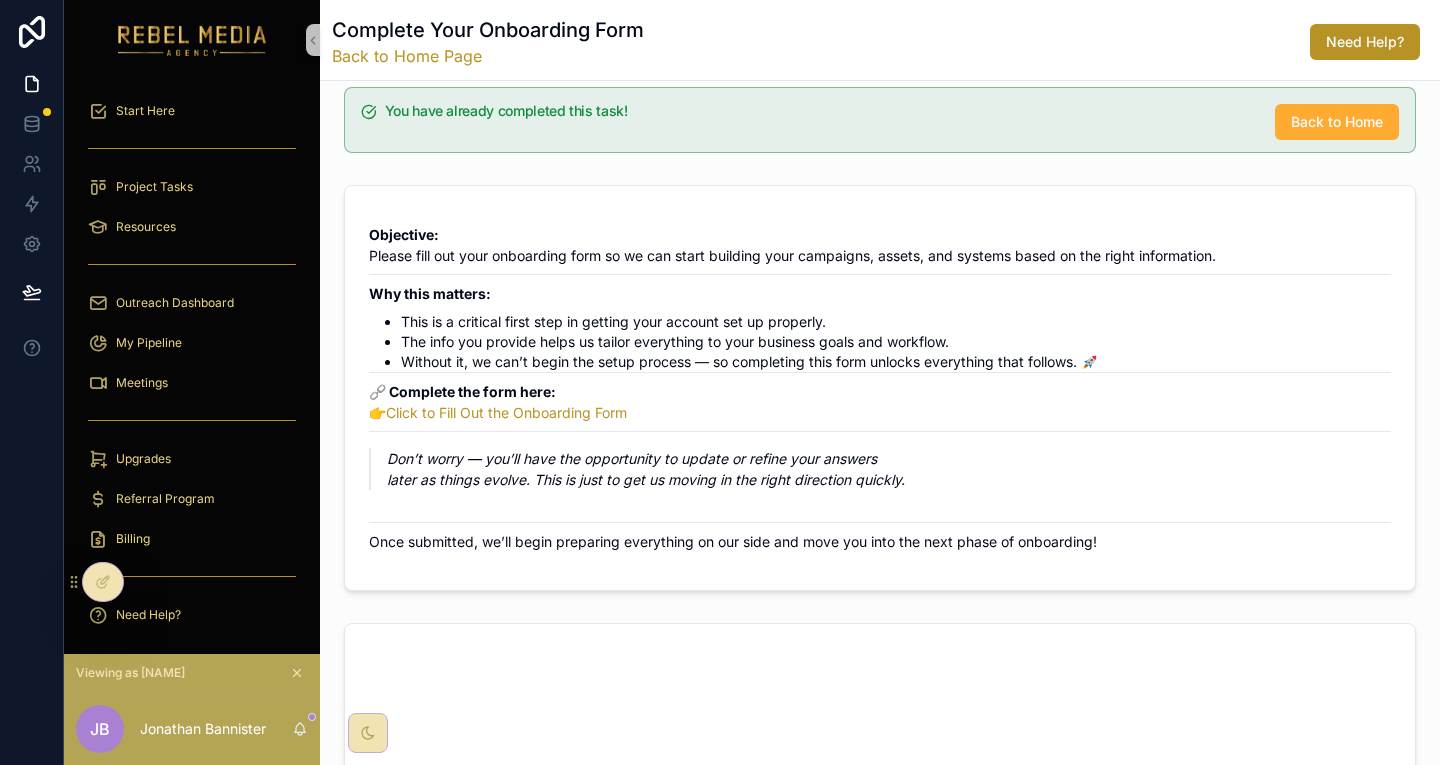 click on "Project Tasks" at bounding box center [192, 187] 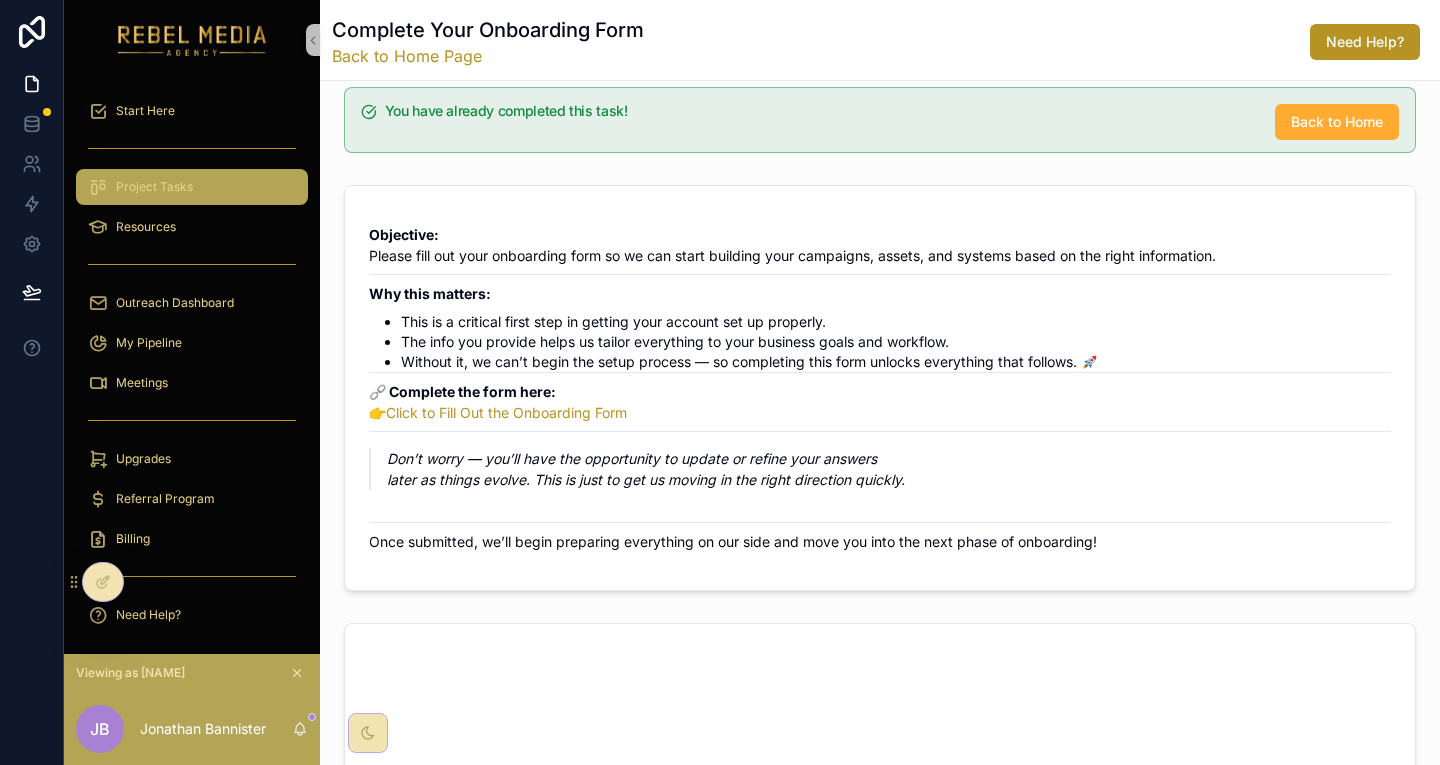 click on "Project Tasks" at bounding box center [192, 187] 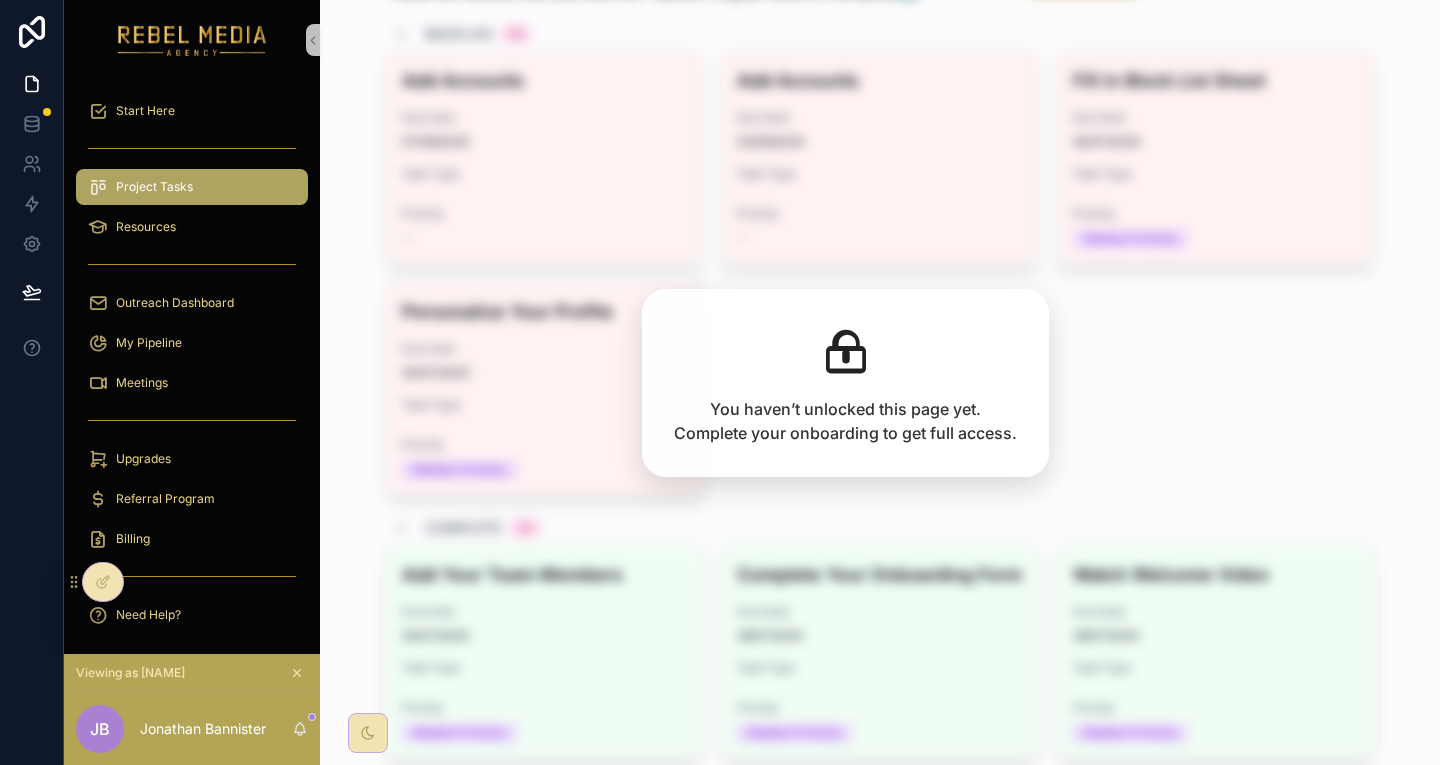 scroll, scrollTop: 0, scrollLeft: 0, axis: both 